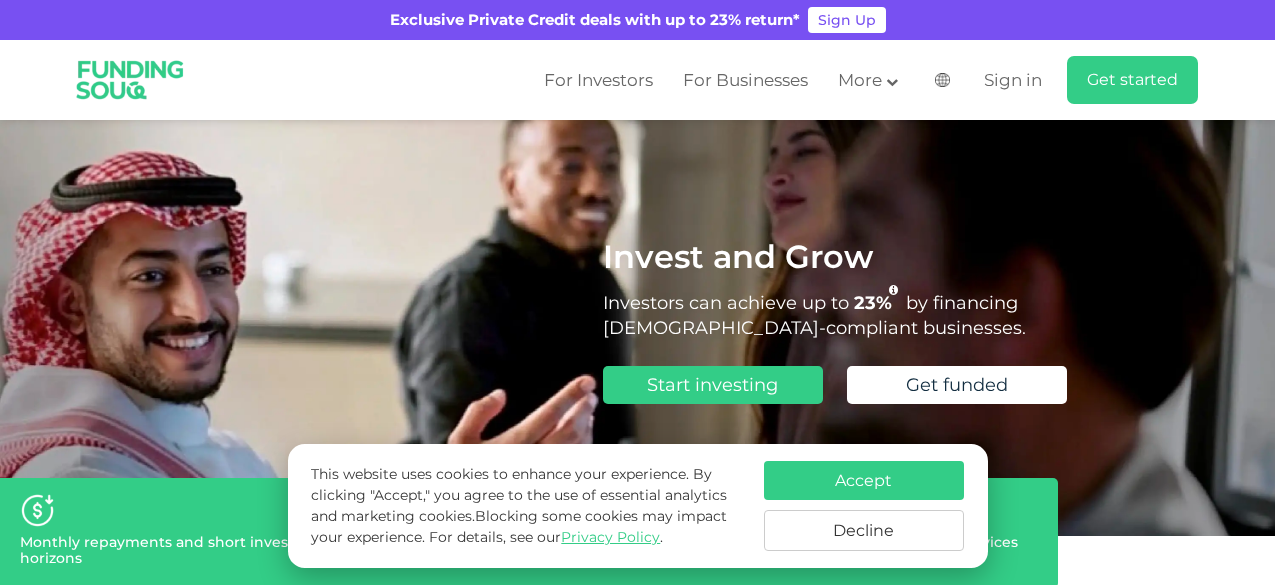 scroll, scrollTop: 0, scrollLeft: 0, axis: both 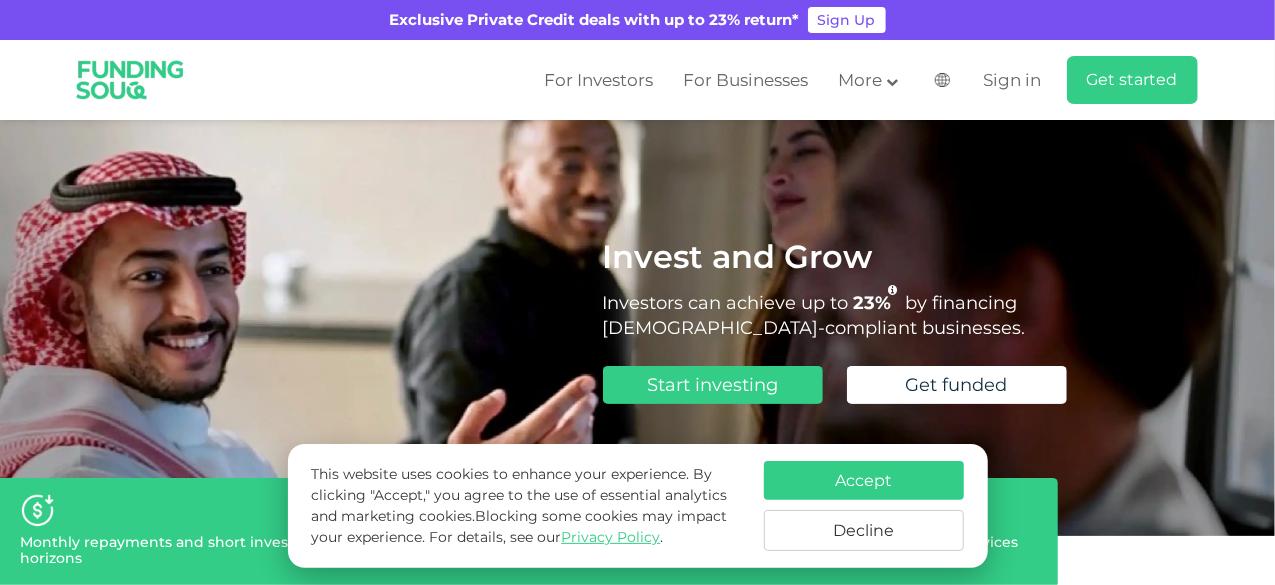 click on "Invest and Grow
Investors can achieve up to
23%
by financing [DEMOGRAPHIC_DATA]-compliant businesses.
Start investing
Get funded" at bounding box center [638, 328] 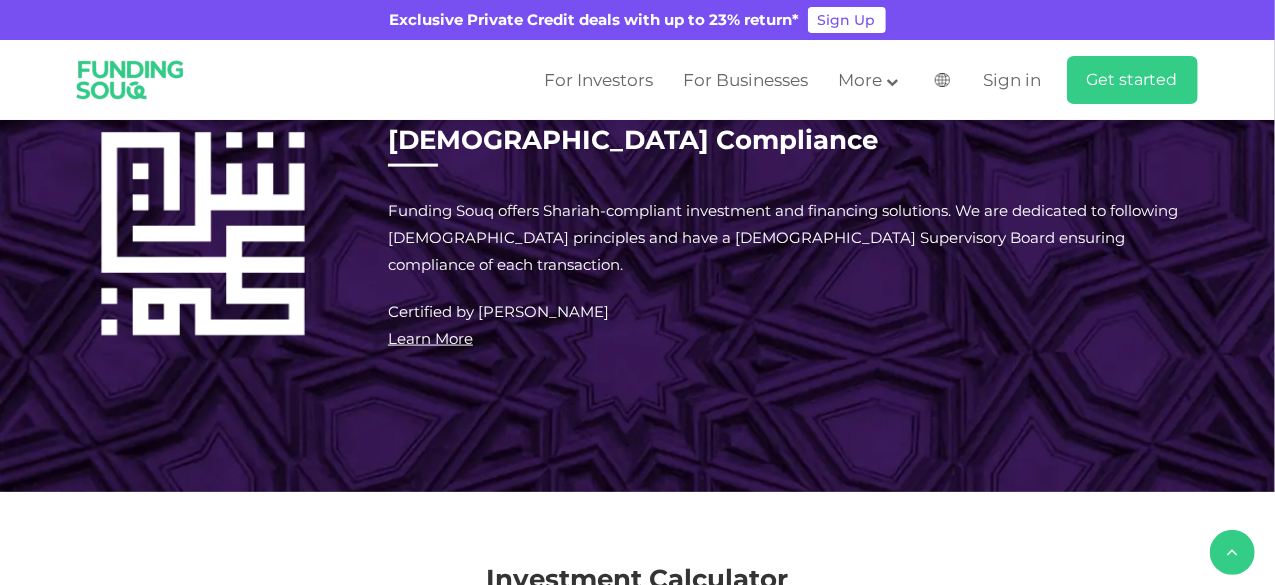 scroll, scrollTop: 1872, scrollLeft: 0, axis: vertical 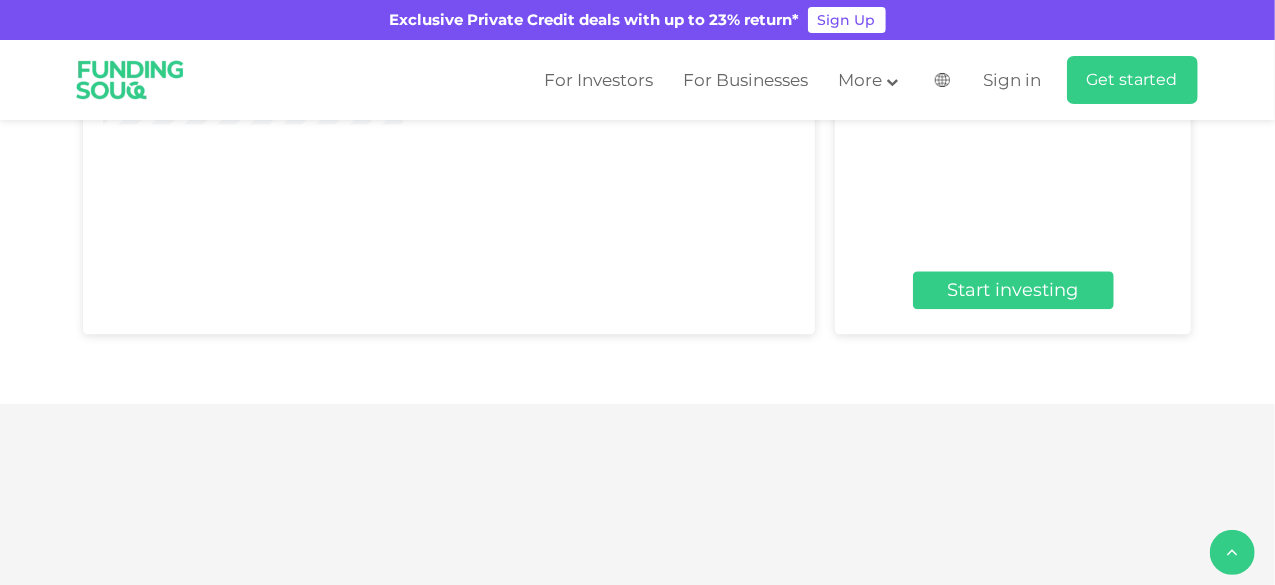 type 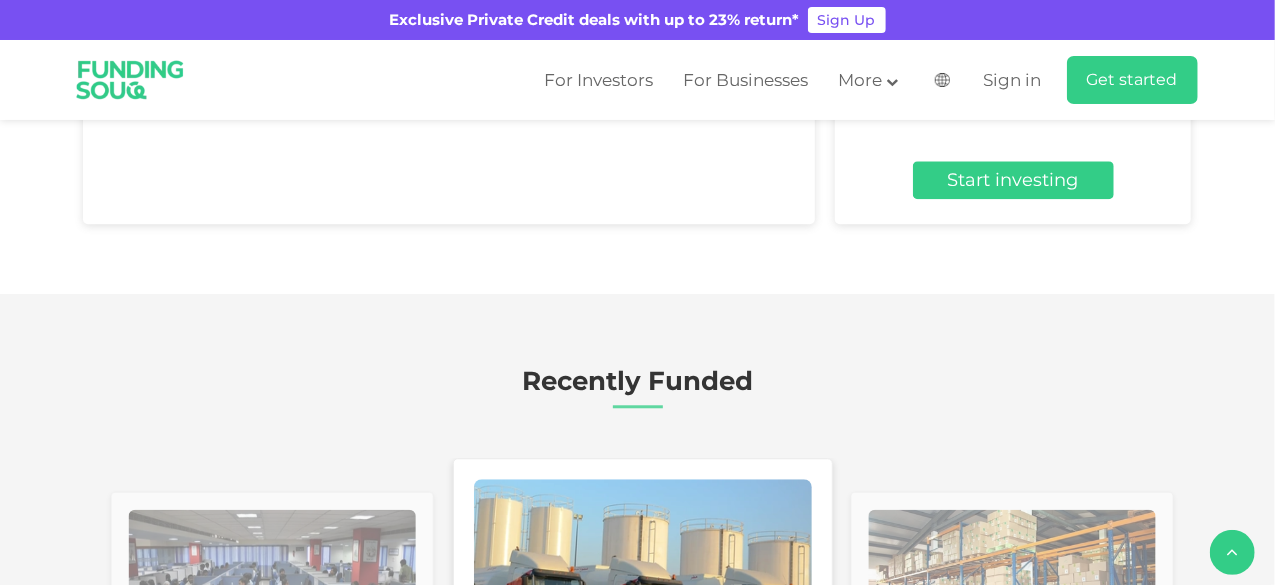 scroll, scrollTop: 2352, scrollLeft: 0, axis: vertical 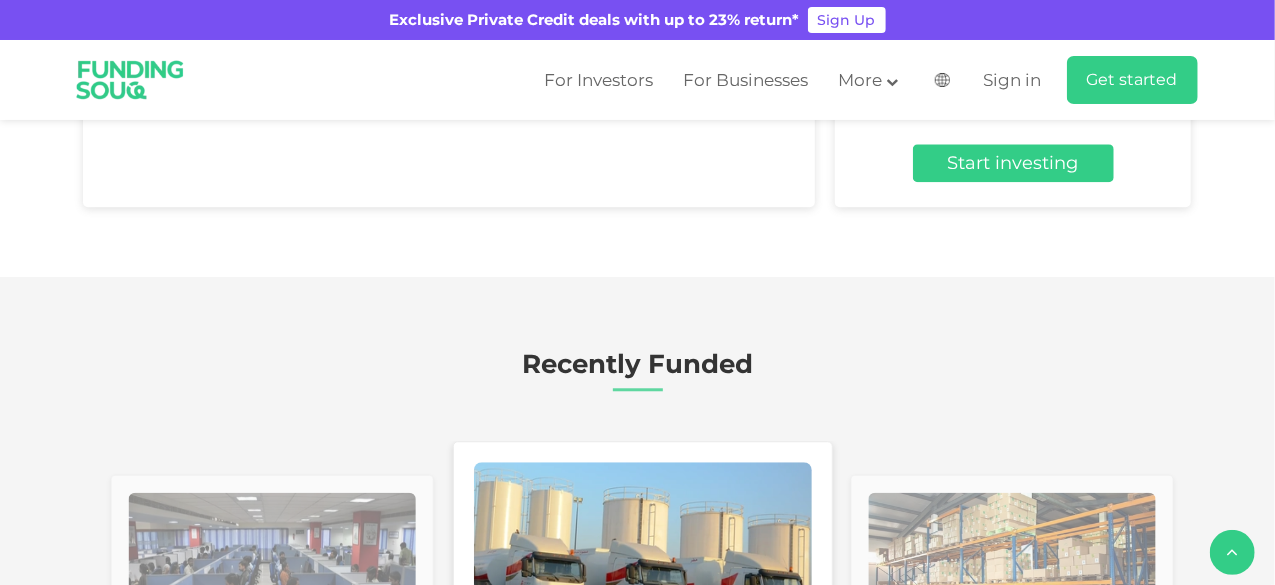 type on "4" 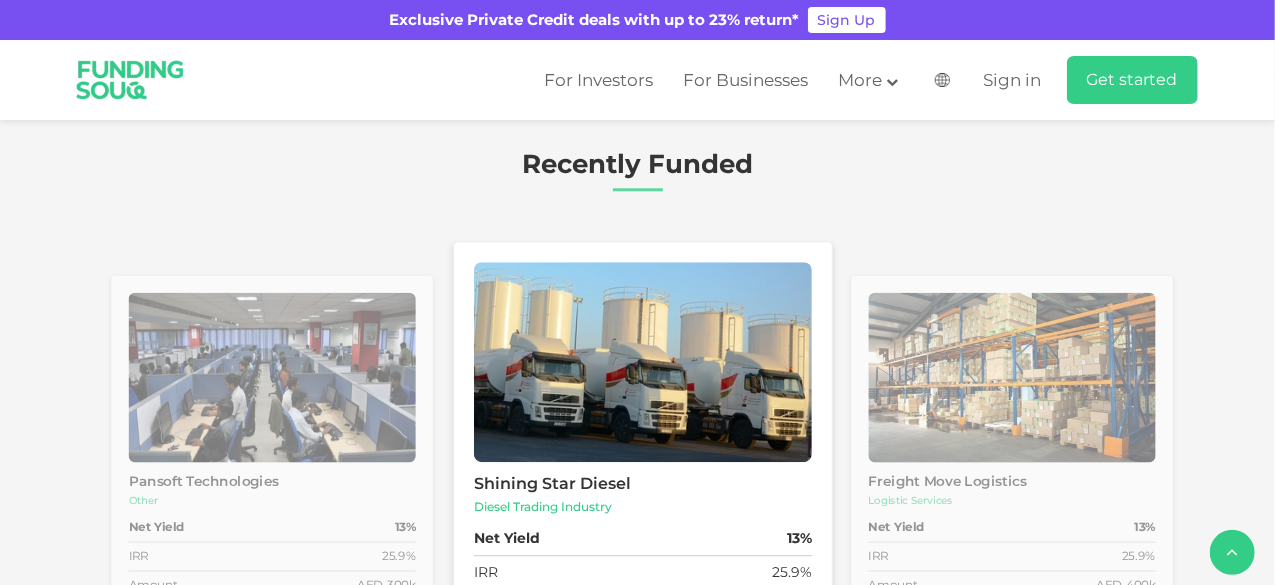 scroll, scrollTop: 2592, scrollLeft: 0, axis: vertical 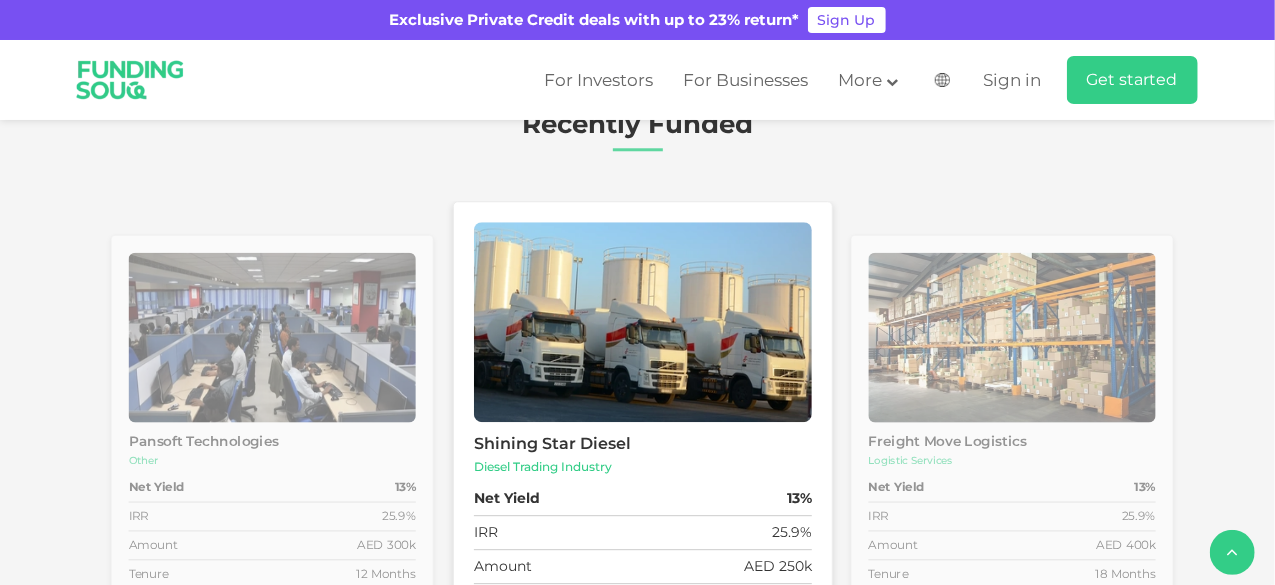 type on "10000" 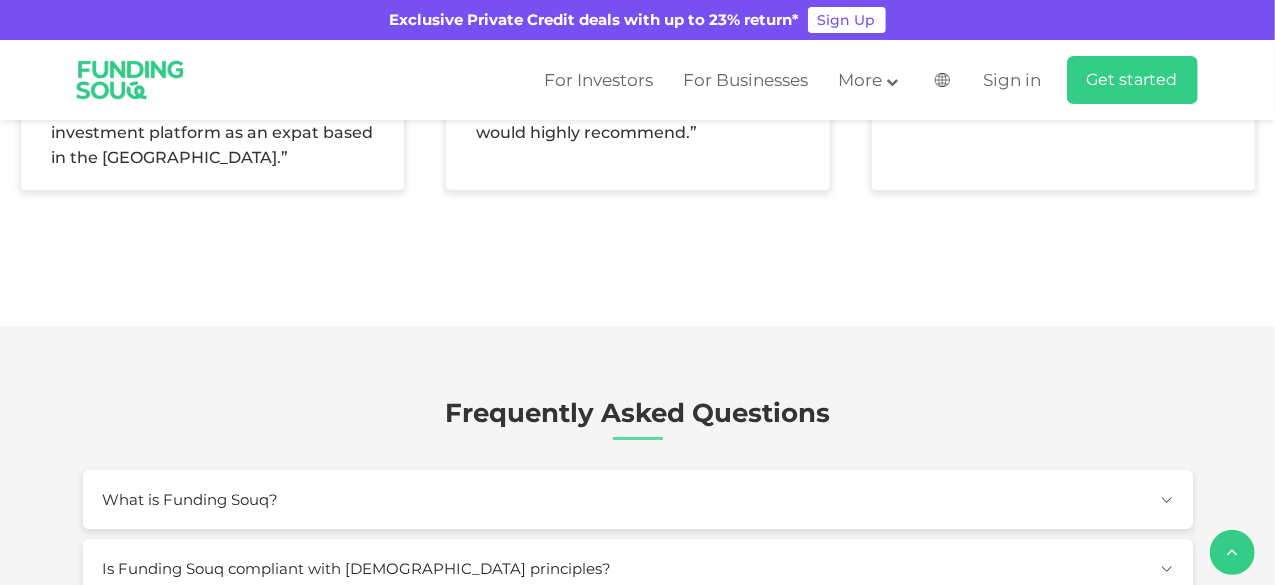 scroll, scrollTop: 3512, scrollLeft: 0, axis: vertical 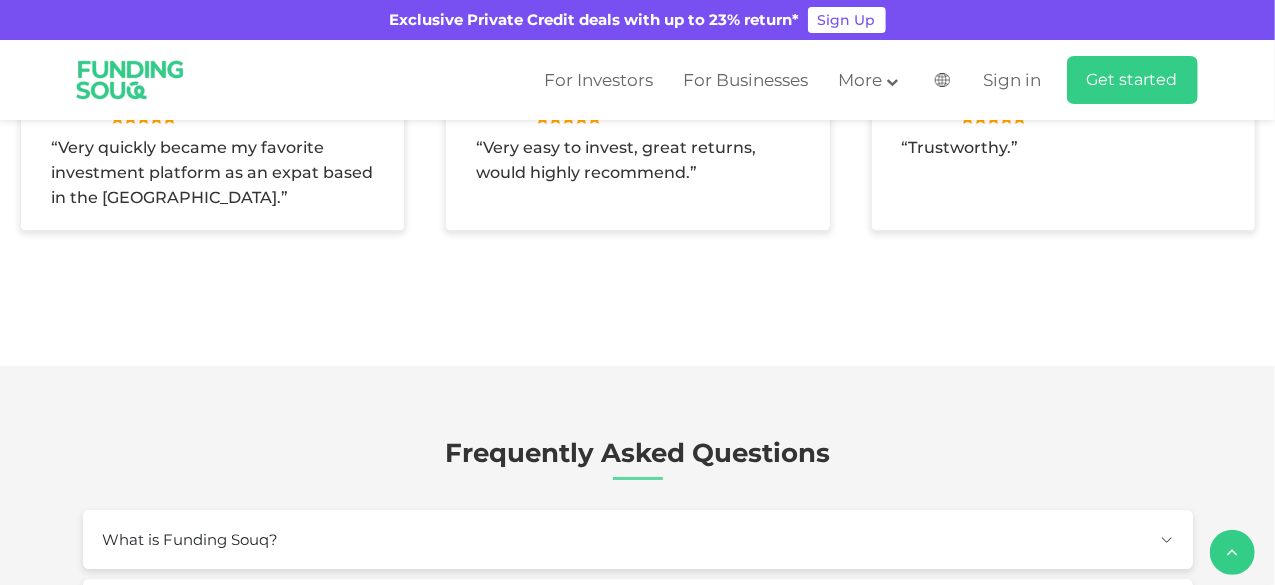 click on "View Deal" at bounding box center [643, -264] 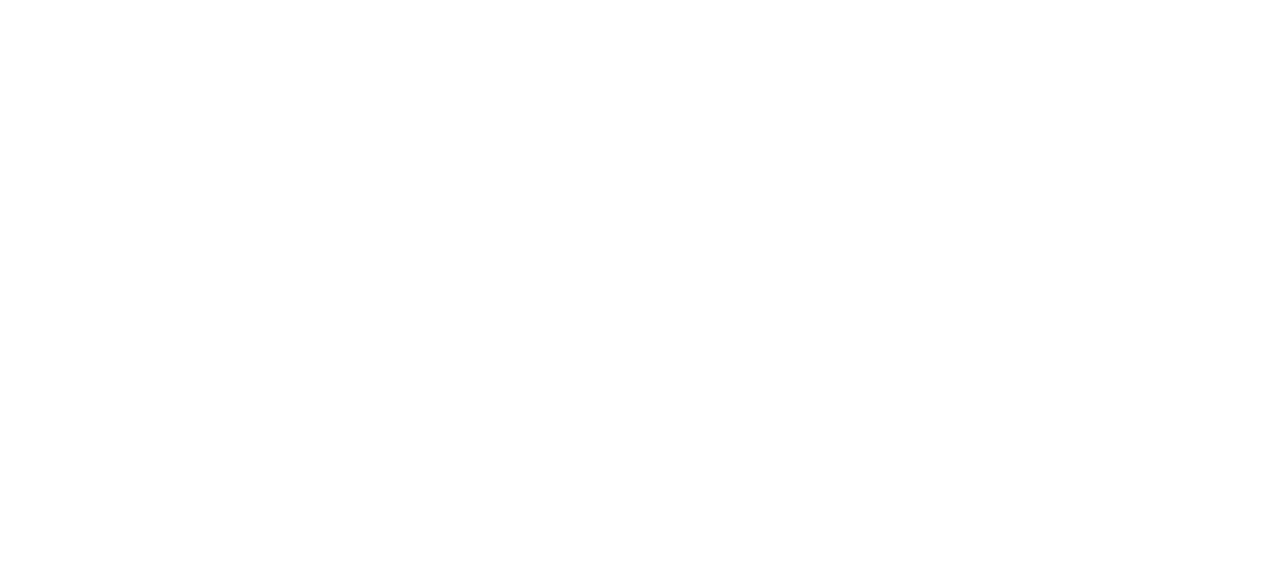 scroll, scrollTop: 0, scrollLeft: 0, axis: both 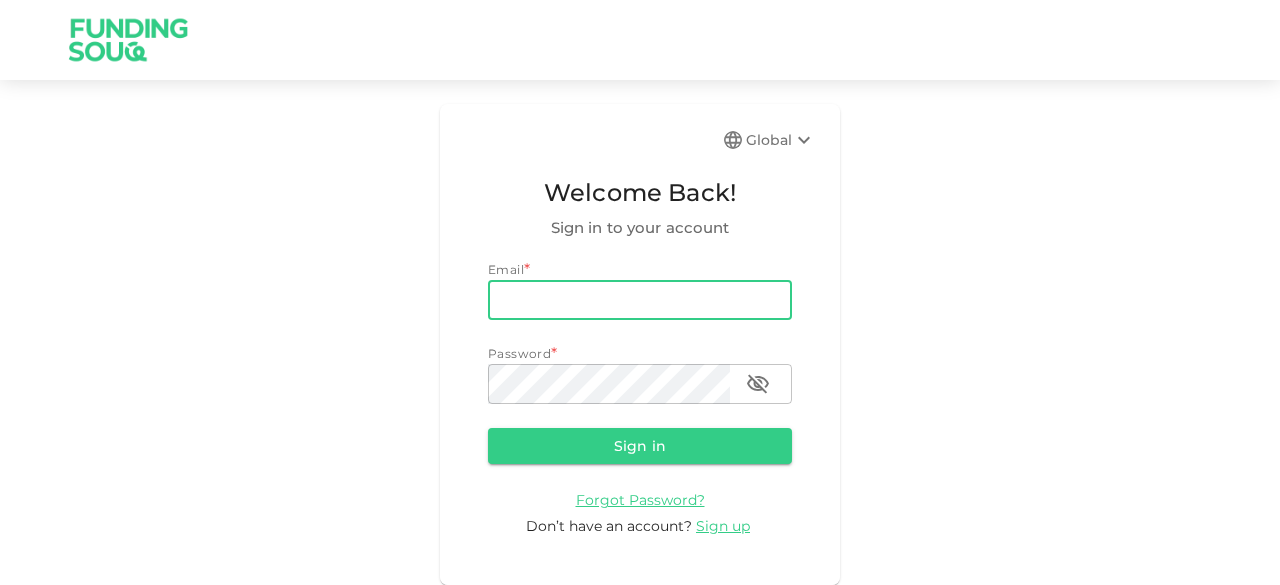 click on "email" at bounding box center (640, 300) 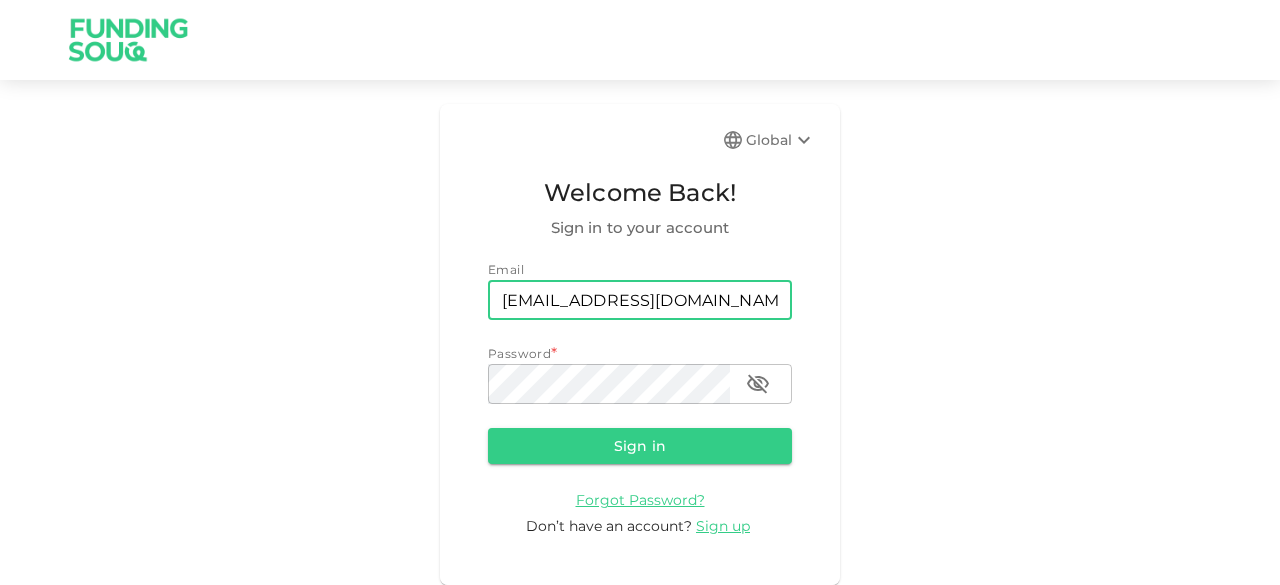 type on "farha_farook@yahoo.com" 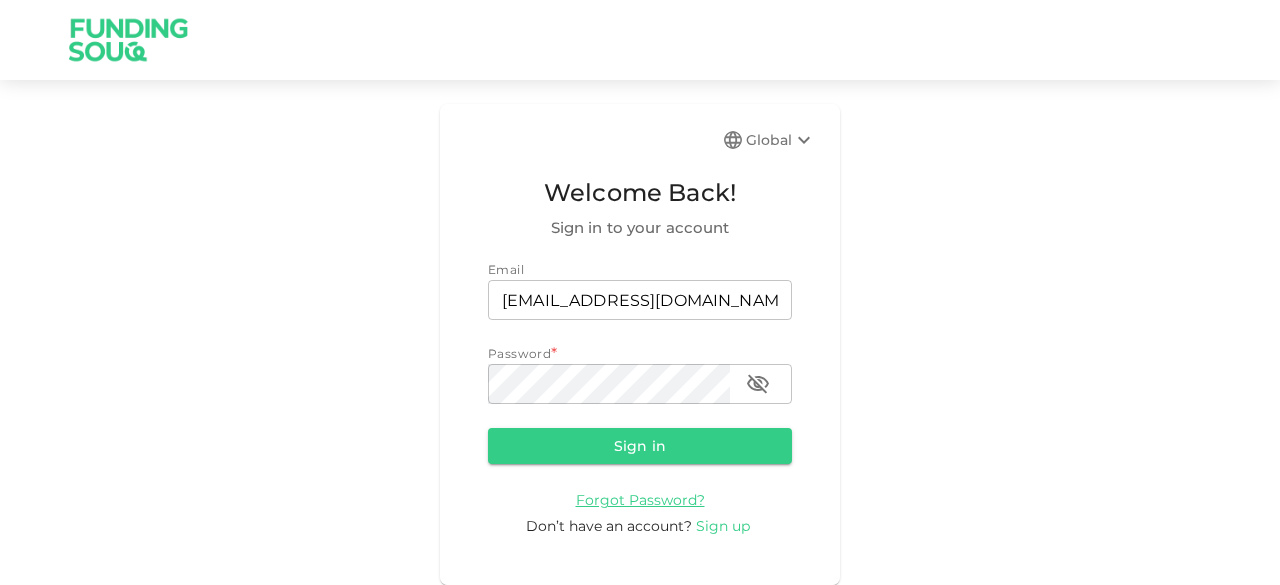 click on "Sign up" at bounding box center [723, 526] 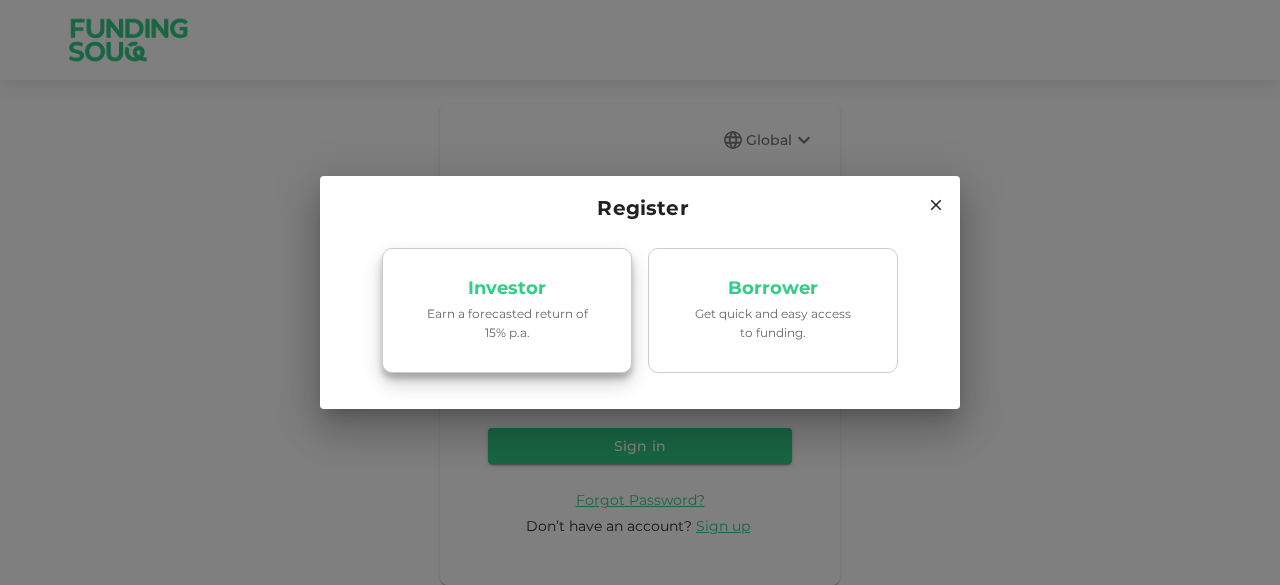 click on "Earn a forecasted return of 15% p.a." at bounding box center [507, 323] 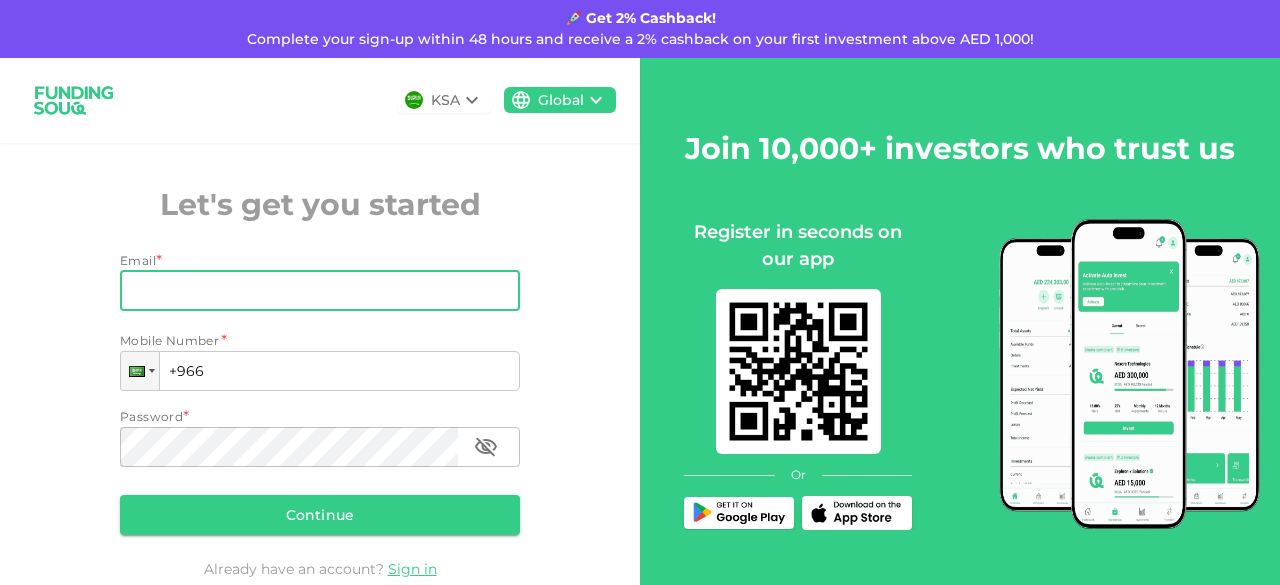 click on "Email" at bounding box center (309, 291) 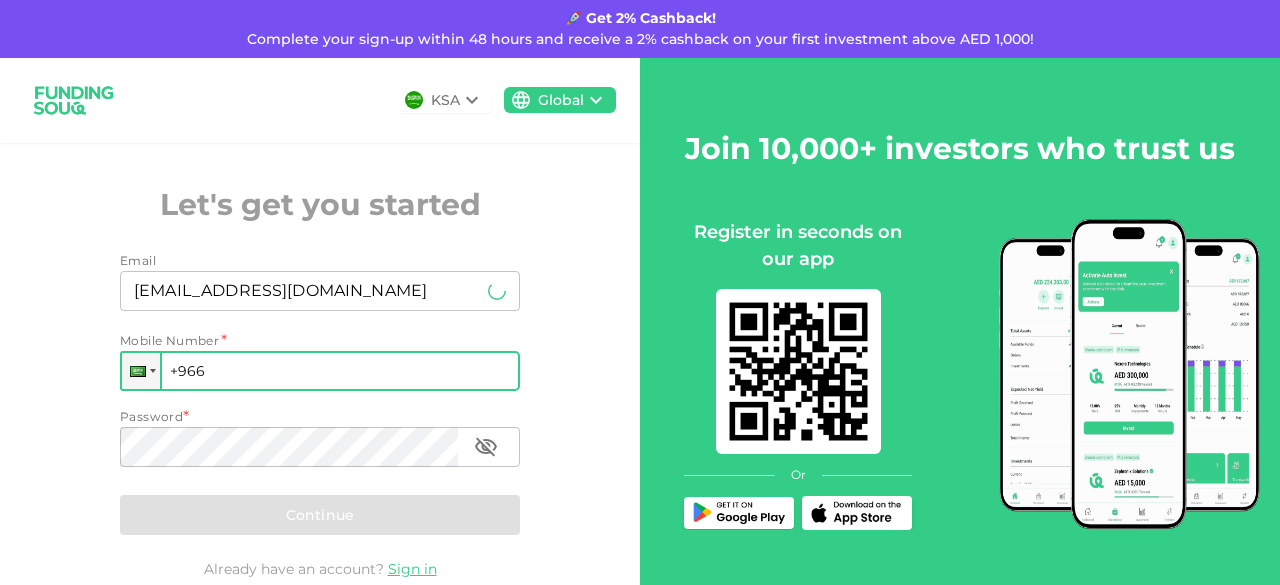 click on "+966" at bounding box center [320, 371] 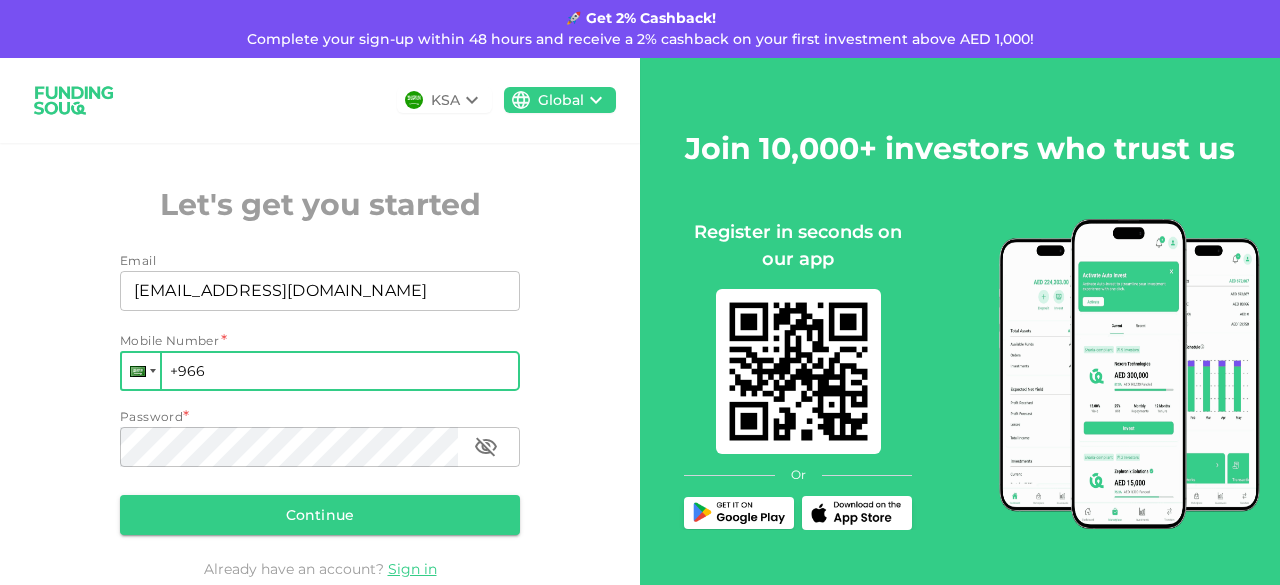 click at bounding box center (138, 371) 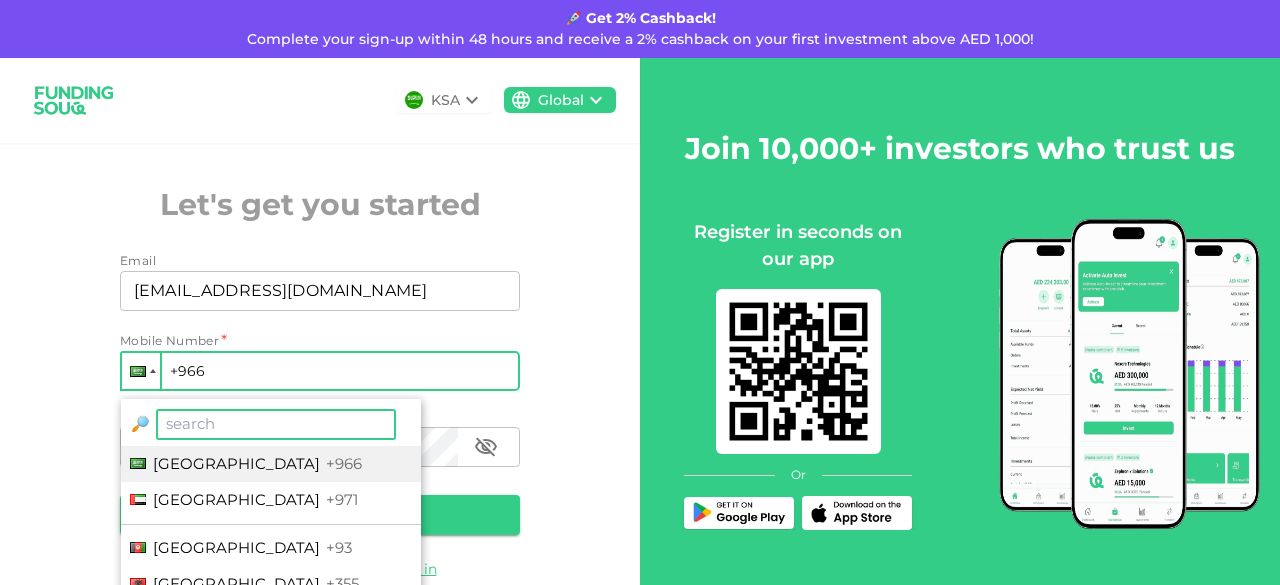 click on "Saudi Arabia +966" at bounding box center (271, 464) 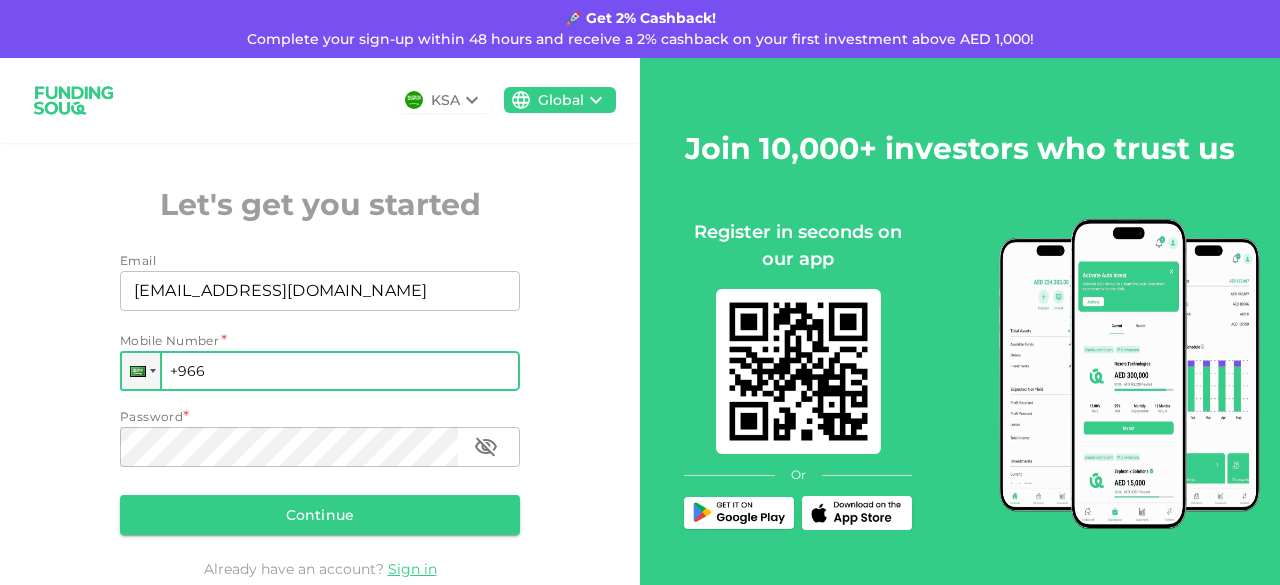 click on "KSA Global Let's get you started   Email Email farha_farook@yahoo.com Email   Mobile Number * Phone +966   Password * Password Password Continue Already have an account?   Sign in" at bounding box center (320, 348) 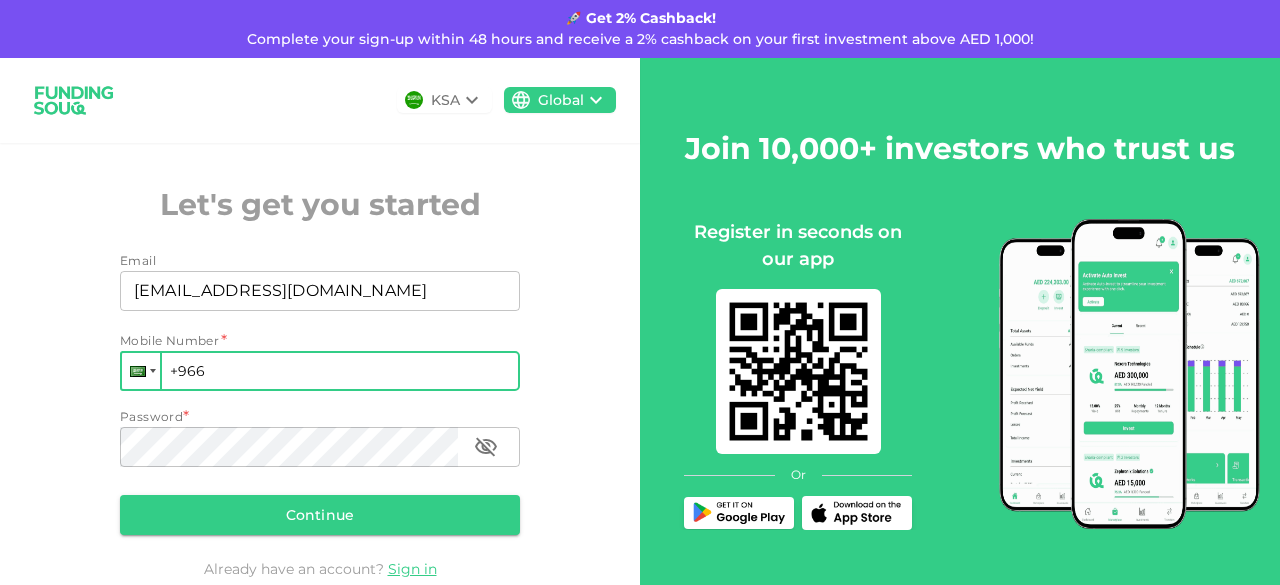 click at bounding box center [138, 371] 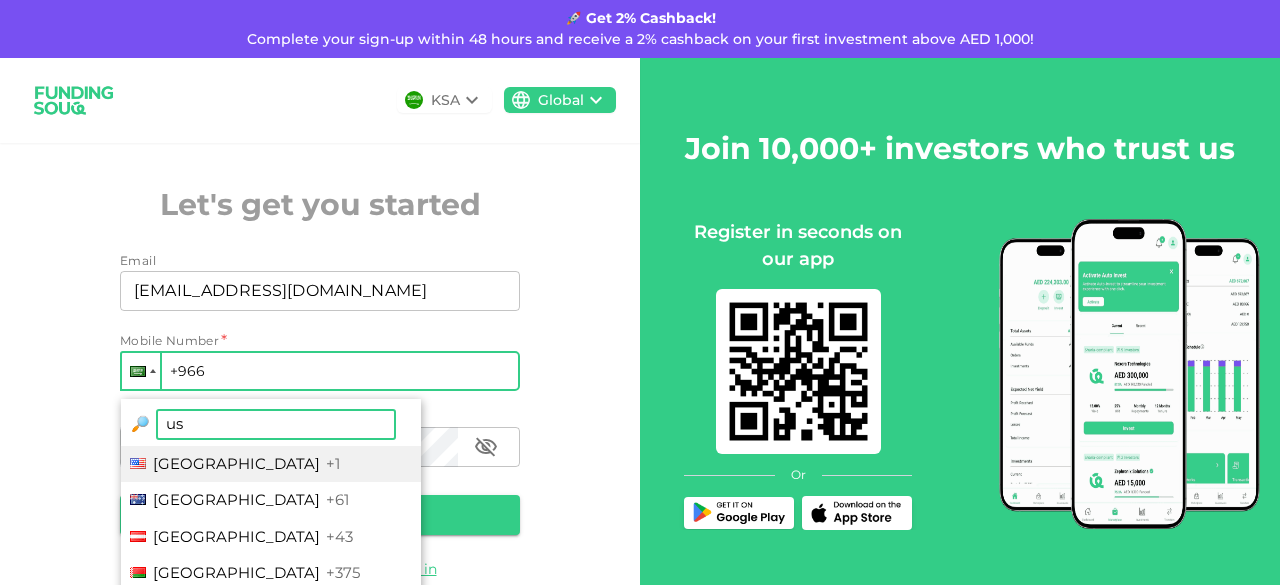 type on "us" 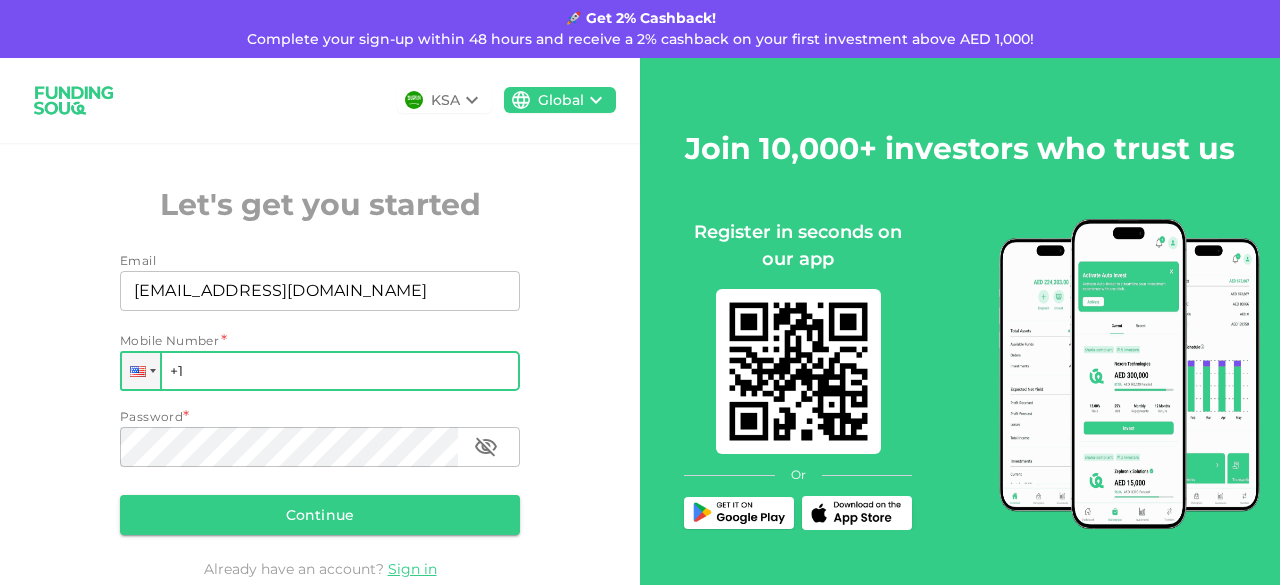 click on "KSA Global Let's get you started   Email Email farha_farook@yahoo.com Email   Mobile Number * Phone +1   Password * Password Password Continue Already have an account?   Sign in" at bounding box center [320, 348] 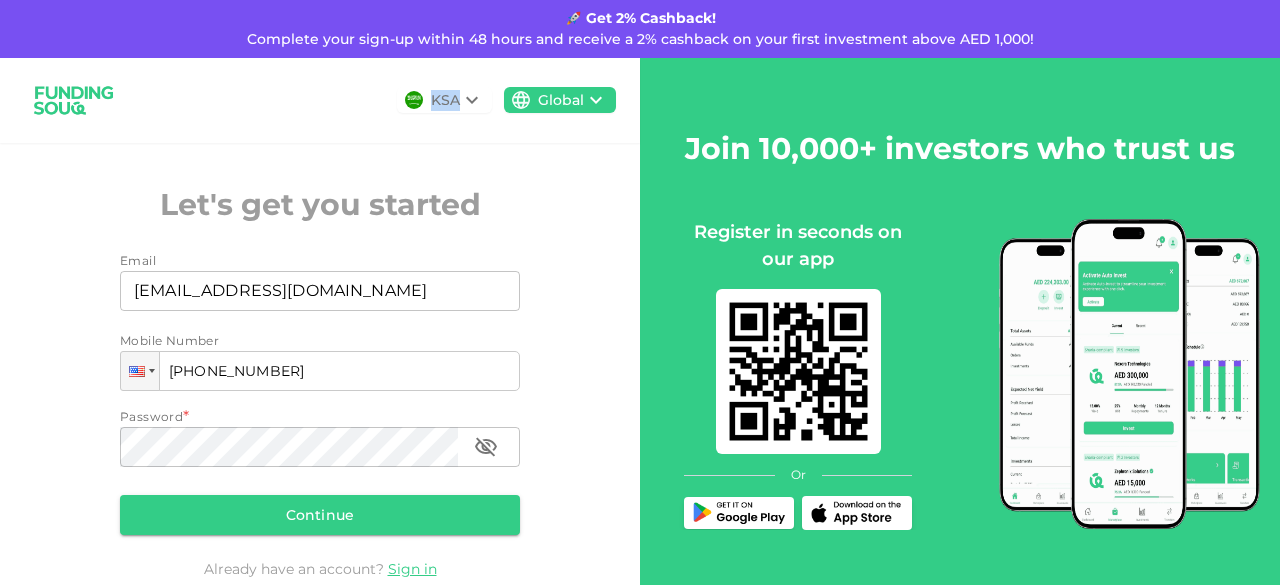 click on "KSA" at bounding box center [444, 100] 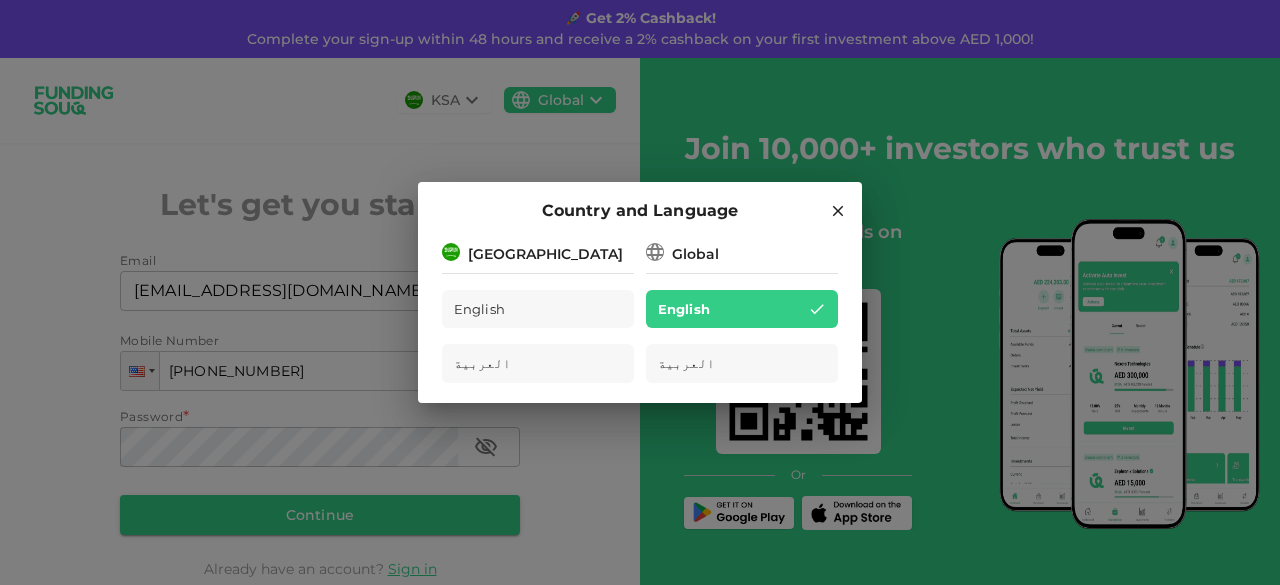 click on "Global" at bounding box center (695, 254) 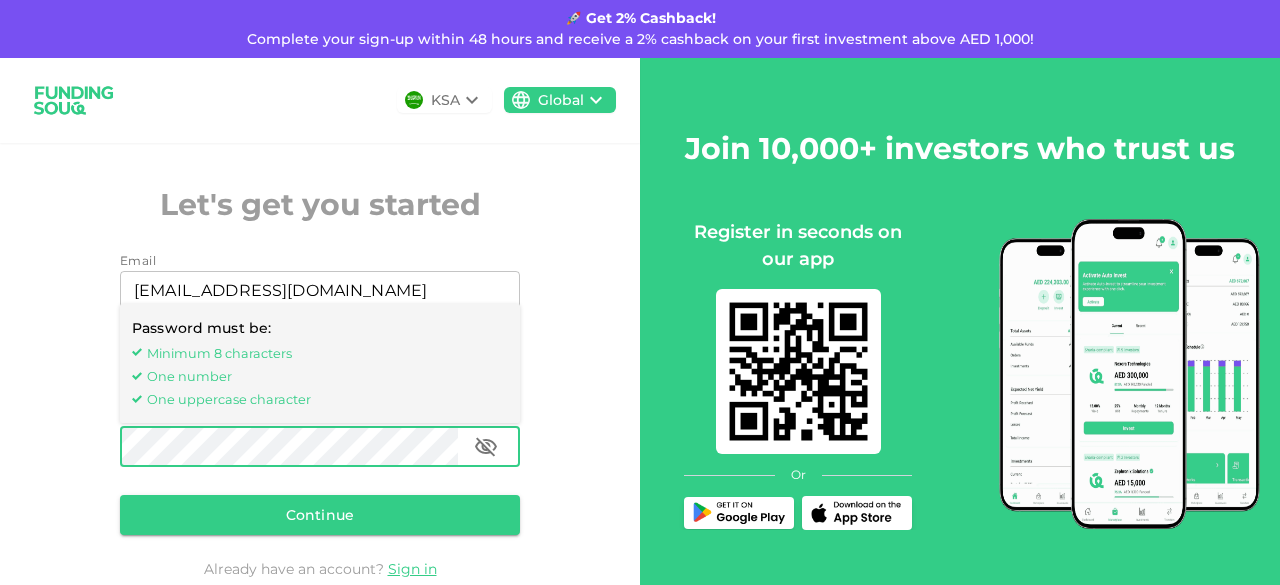 click on "KSA Global Let's get you started   Email Email farha_farook@yahoo.com Email   Mobile Number Phone +1 (248) 506-4663   Password must be: Minimum 8 characters One number One uppercase character   Password Password Password Continue Already have an account?   Sign in" at bounding box center (320, 348) 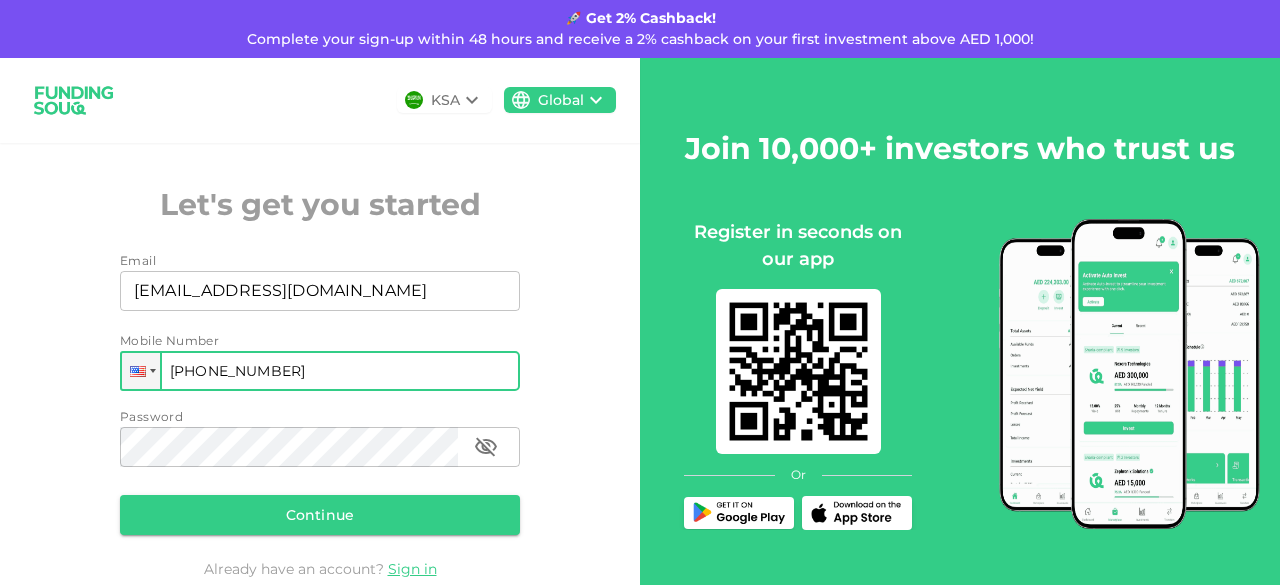 click on "+1 (248) 506-4663" at bounding box center [320, 371] 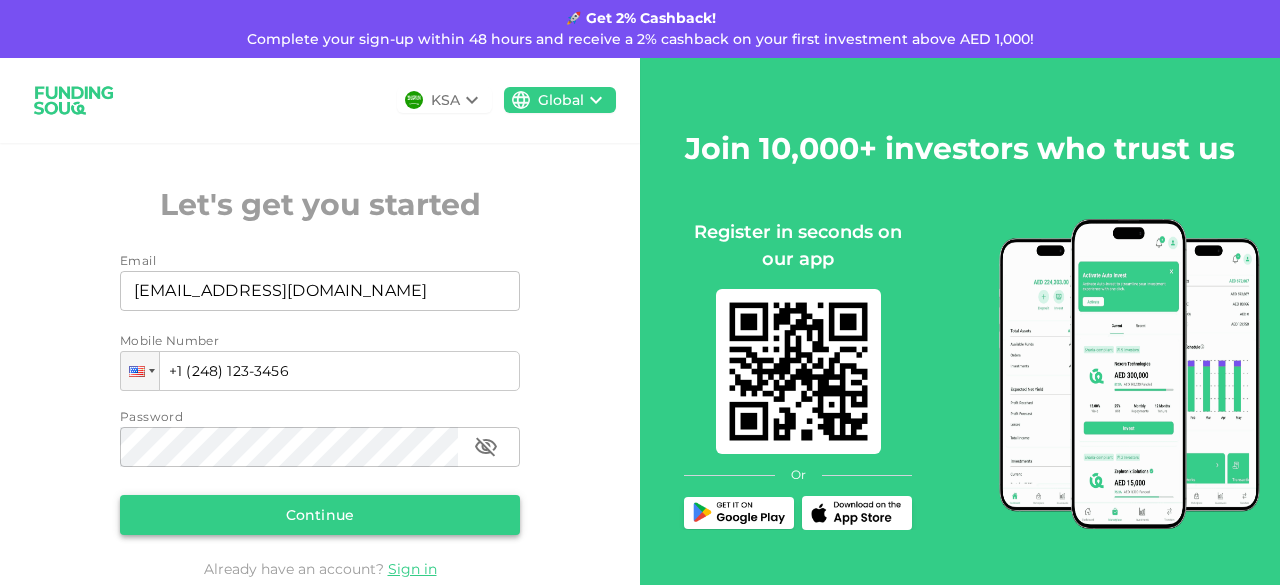 type on "+1 (248) 123-3456" 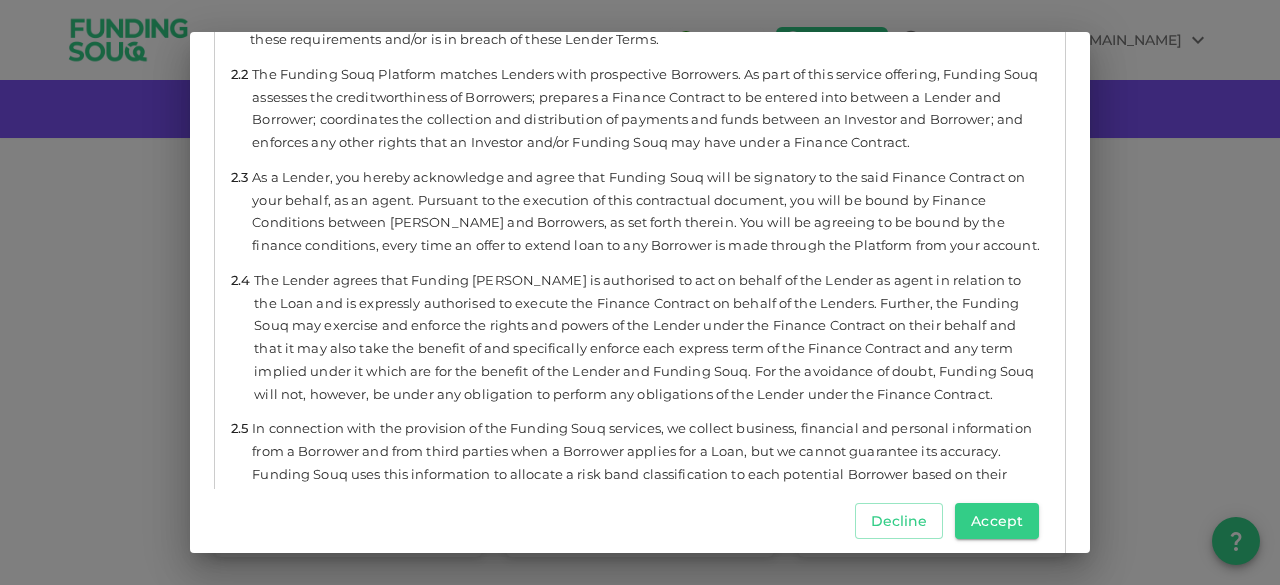 scroll, scrollTop: 1519, scrollLeft: 0, axis: vertical 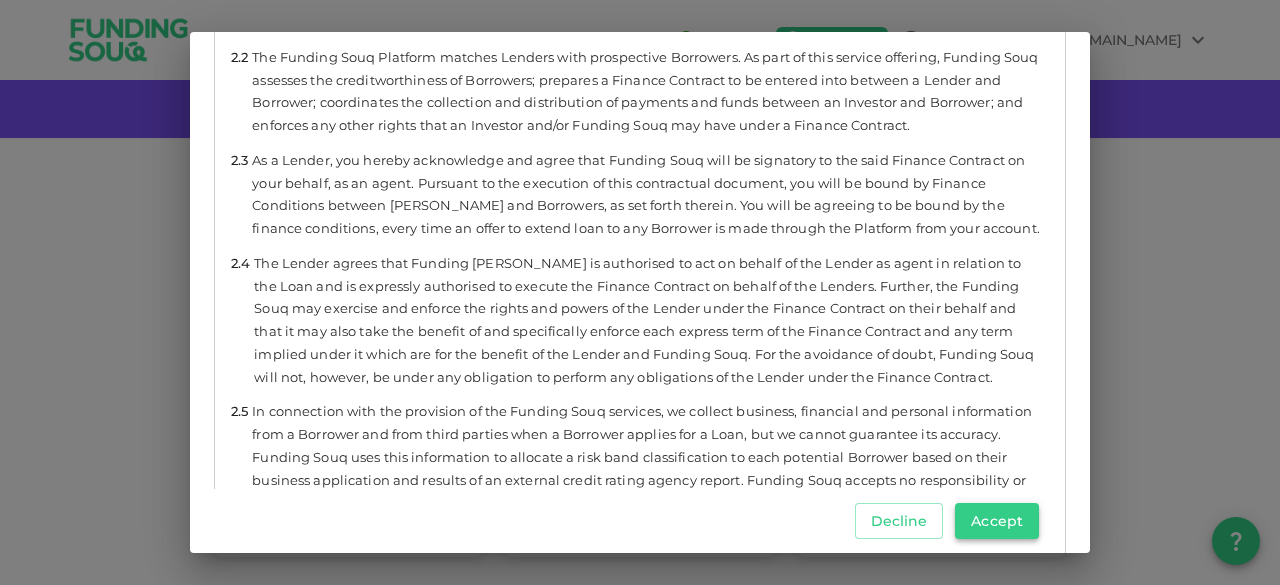 click on "Decline Accept" at bounding box center (632, 521) 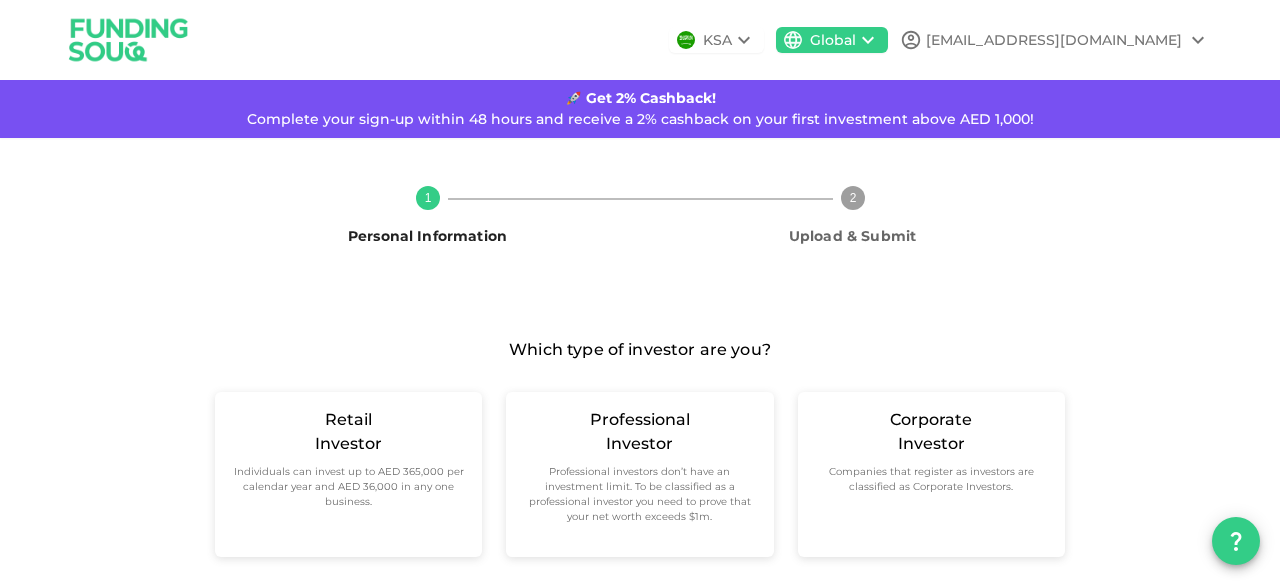 scroll, scrollTop: 36, scrollLeft: 0, axis: vertical 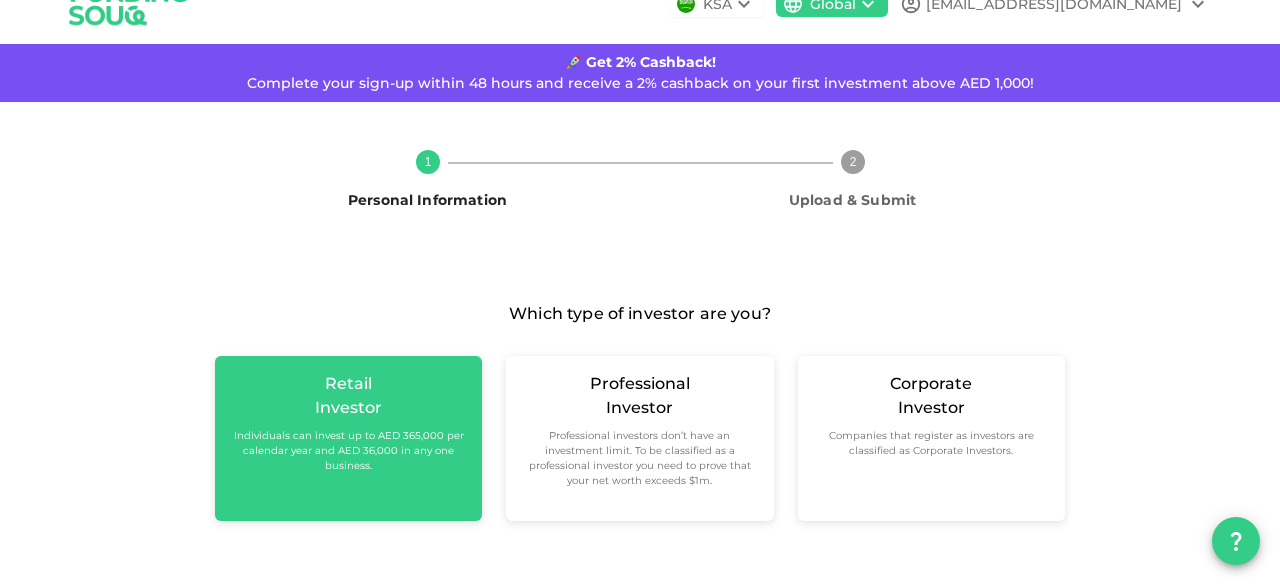 click on "Retail Investor Individuals can invest up to AED 365,000 per calendar year and AED 36,000 in any one business." at bounding box center (348, 422) 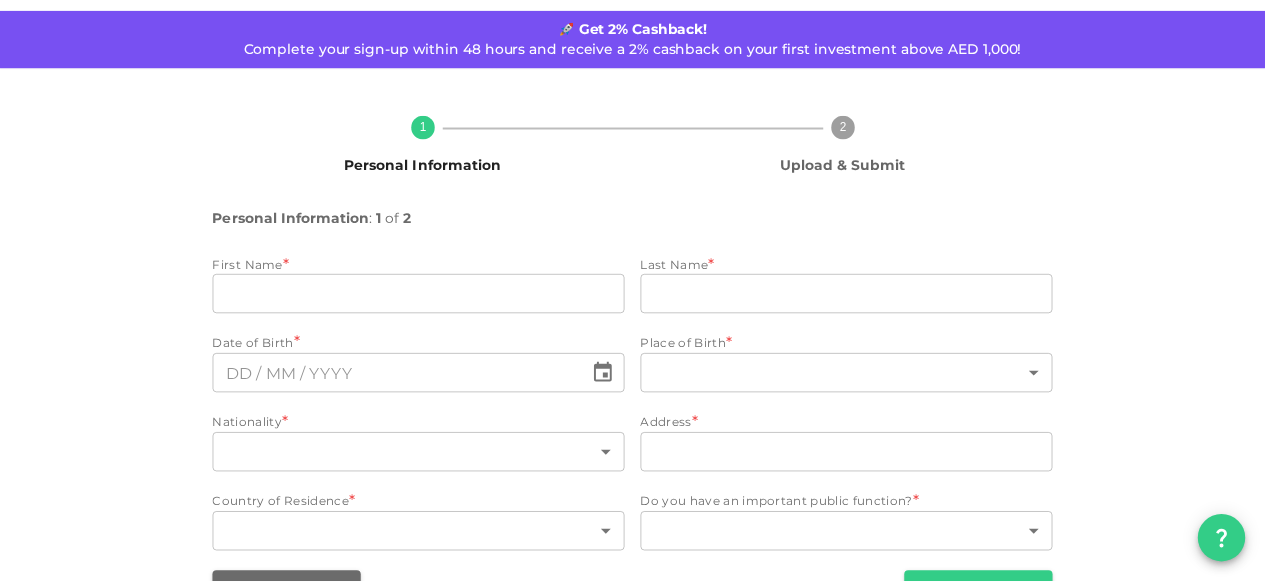scroll, scrollTop: 128, scrollLeft: 0, axis: vertical 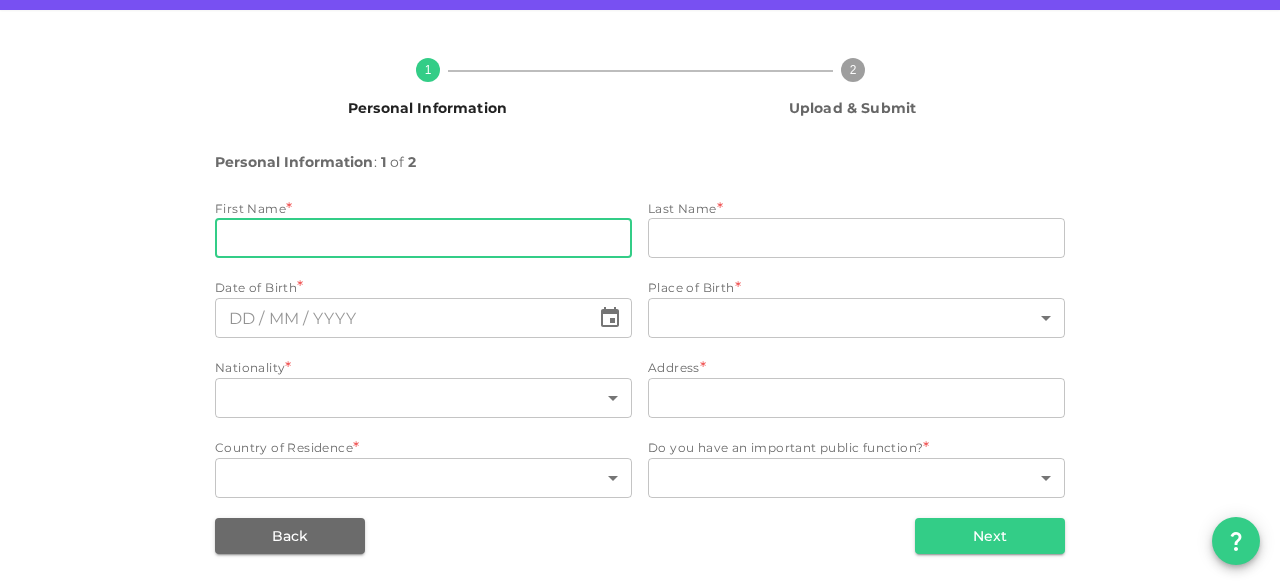 click on "firstName" at bounding box center [423, 238] 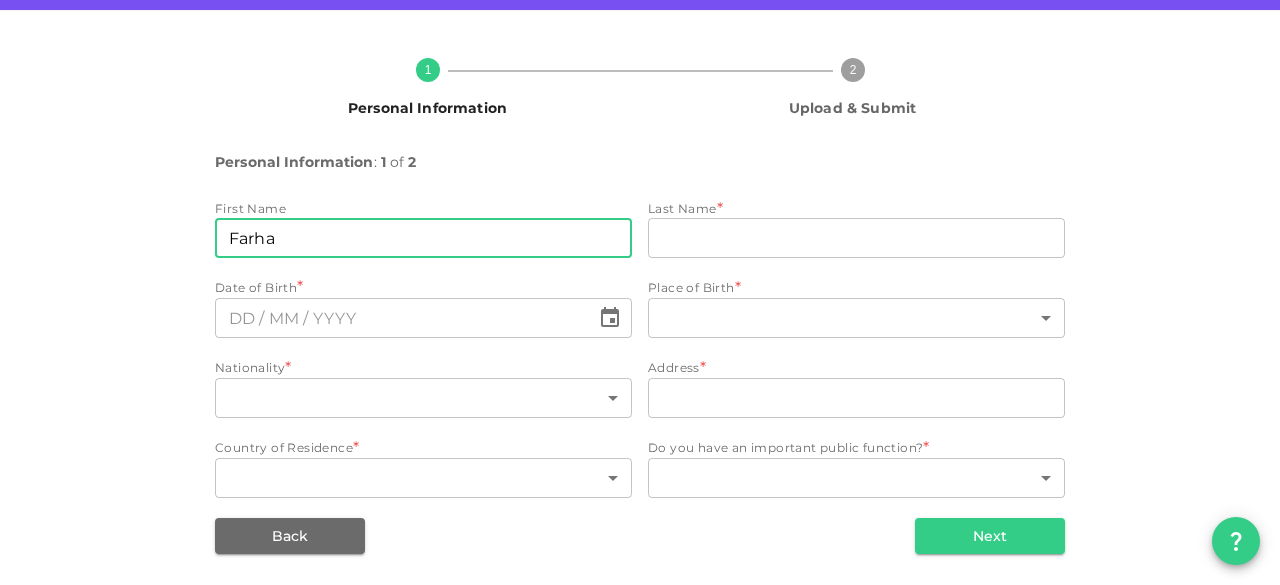 type on "Farha" 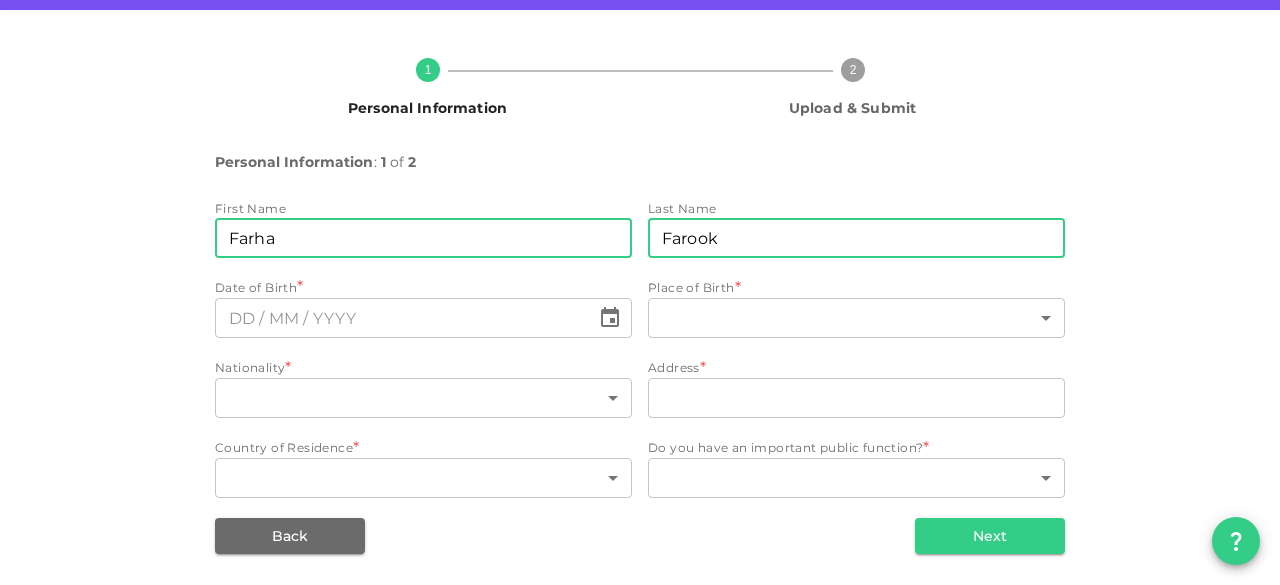 type on "Farook" 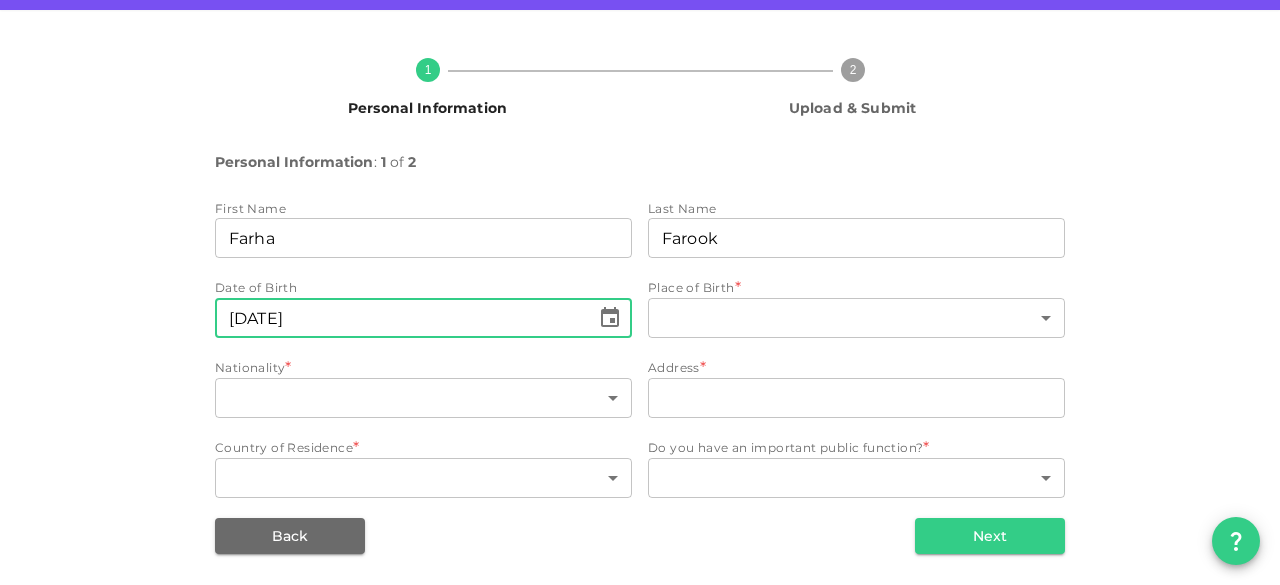 click on "⁦⁨20⁩ / ⁨08⁩ / ⁨1982⁩⁩" at bounding box center (402, 318) 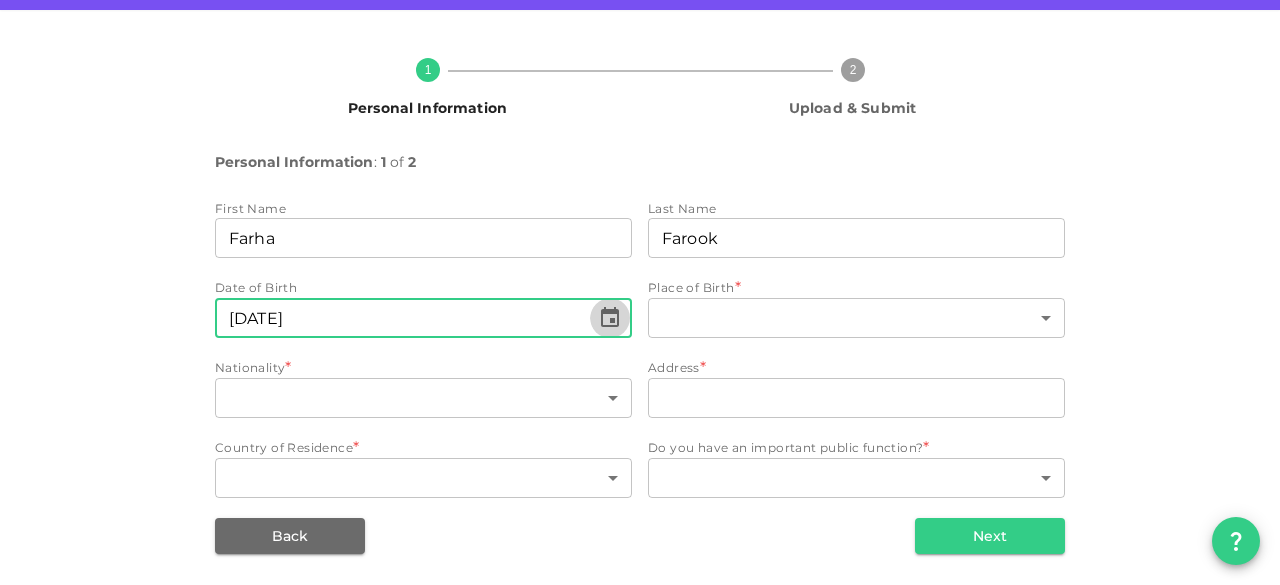 click 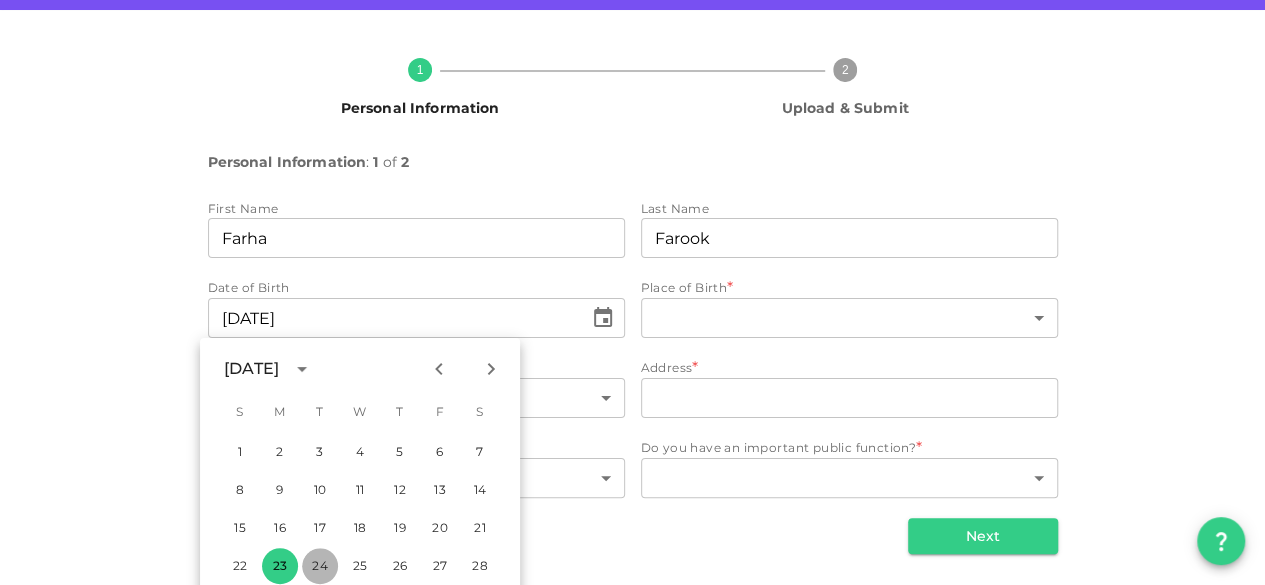click on "24" at bounding box center (320, 566) 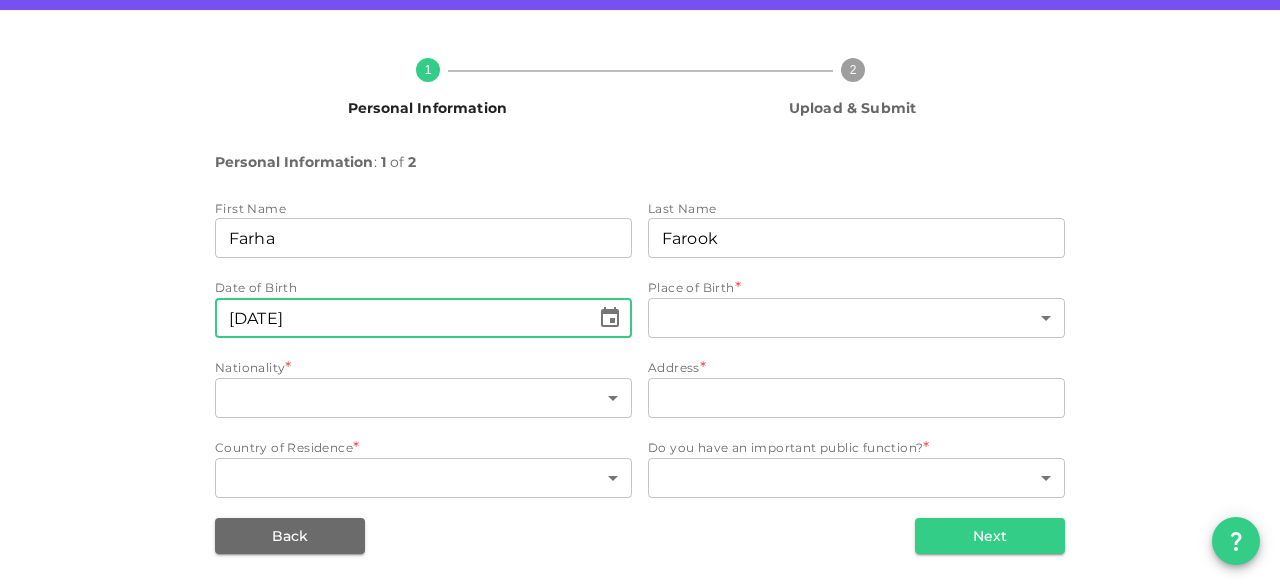 click 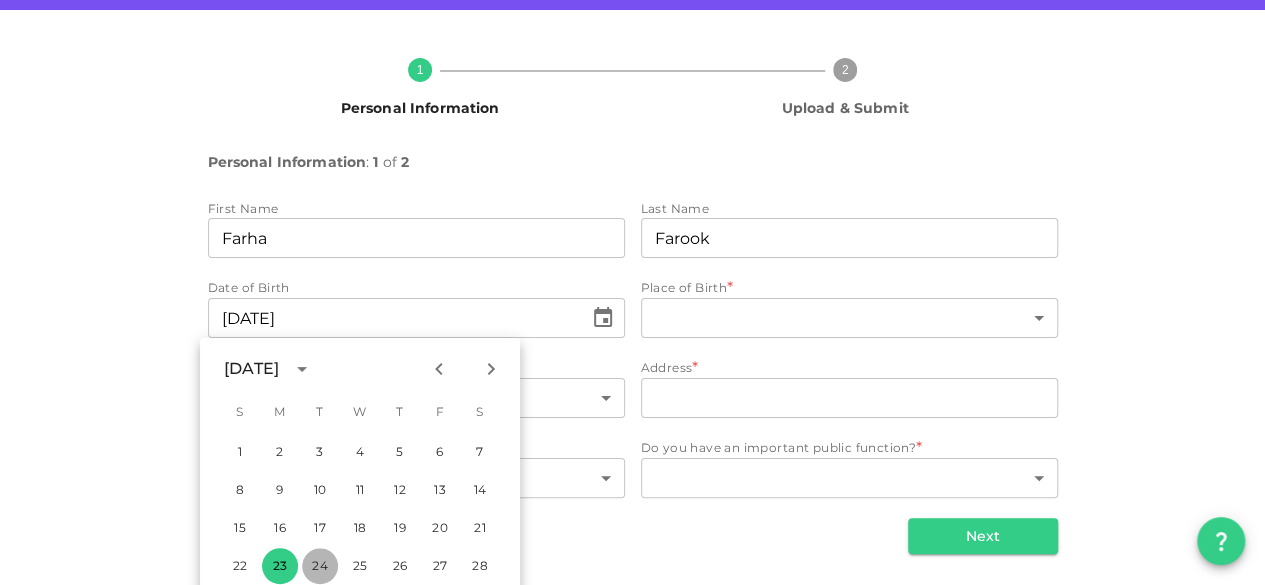 click on "24" at bounding box center (320, 566) 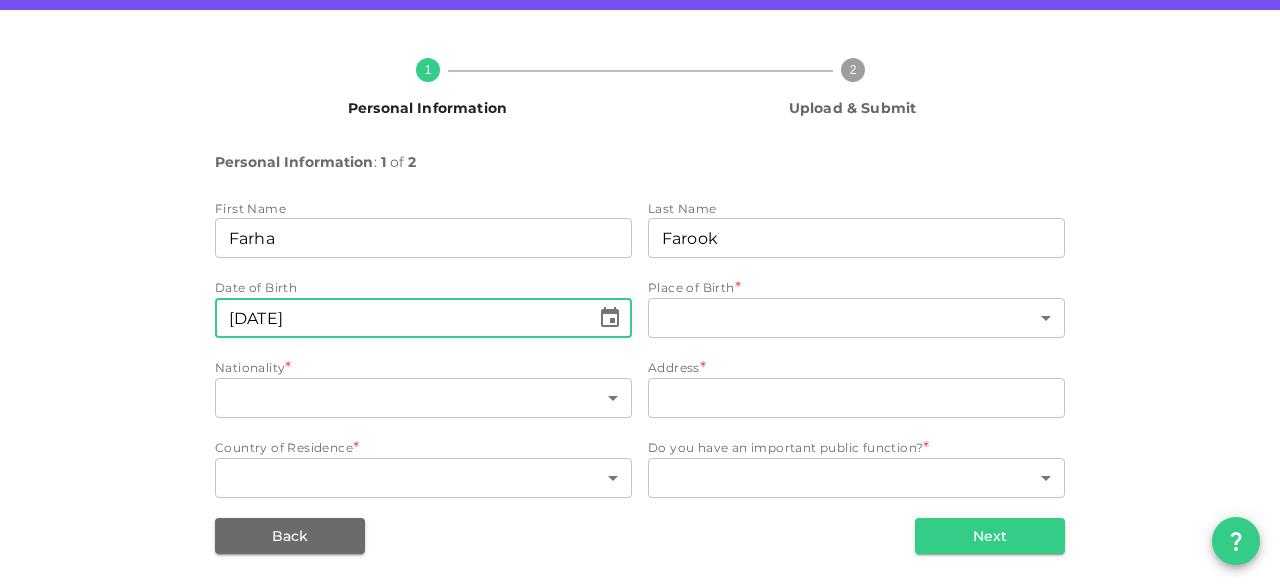 click on "⁦⁨23⁩ / ⁨08⁩ / ⁨1982⁩⁩" at bounding box center [402, 318] 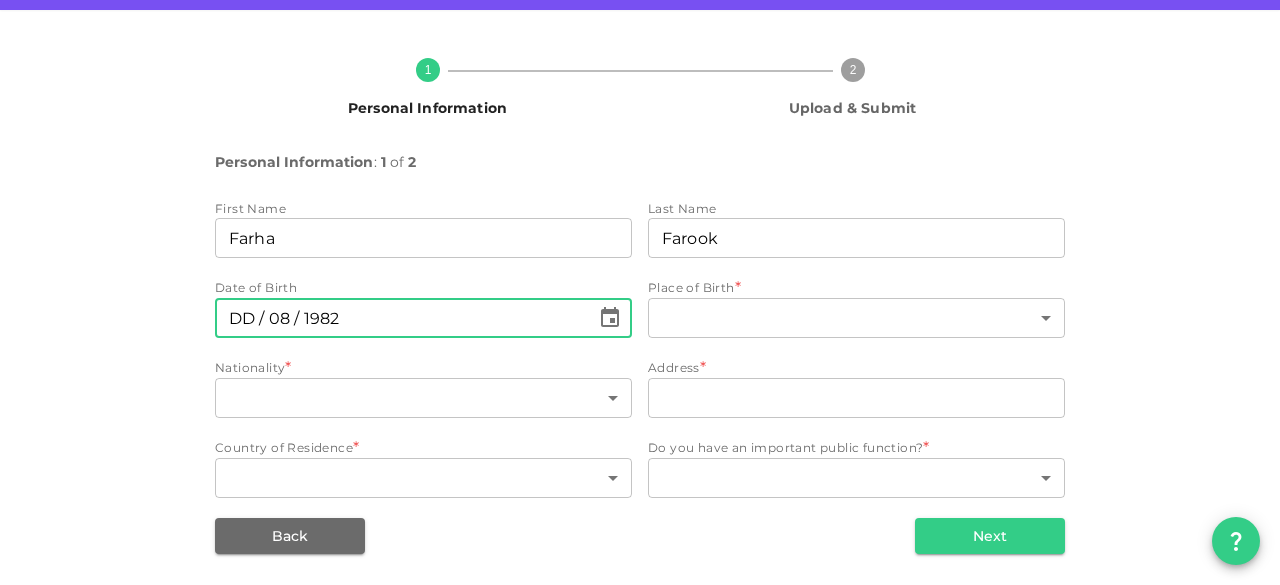 click on "⁦⁨DD⁩ / ⁨08⁩ / ⁨1982⁩⁩" at bounding box center [402, 318] 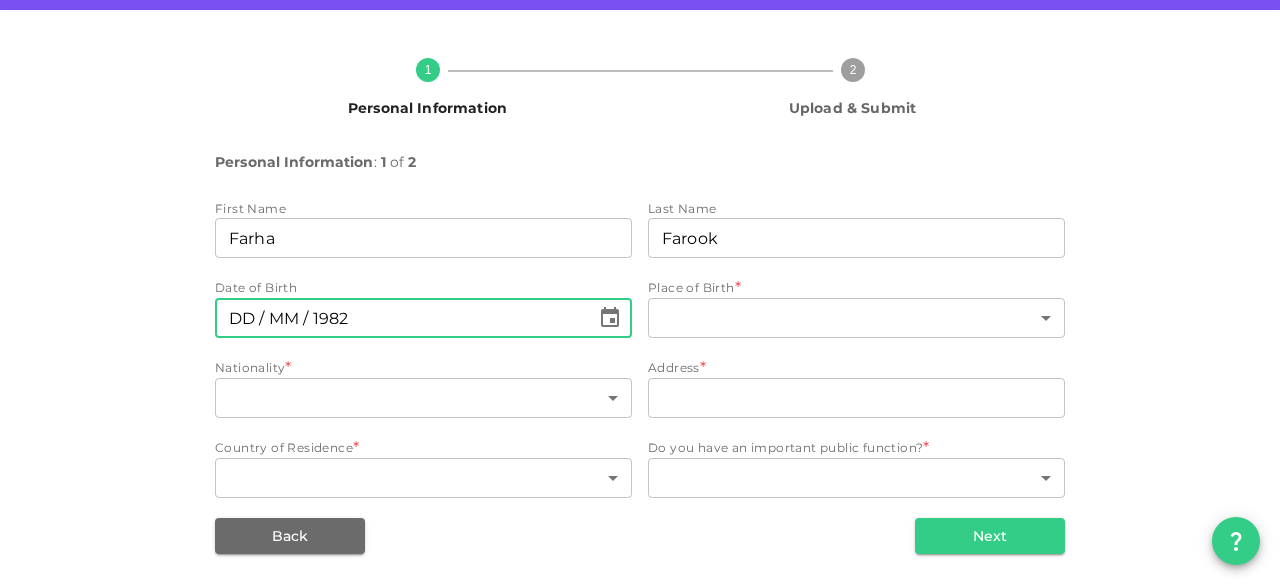 click on "⁦⁨DD⁩ / ⁨MM⁩ / ⁨1982⁩⁩" at bounding box center [402, 318] 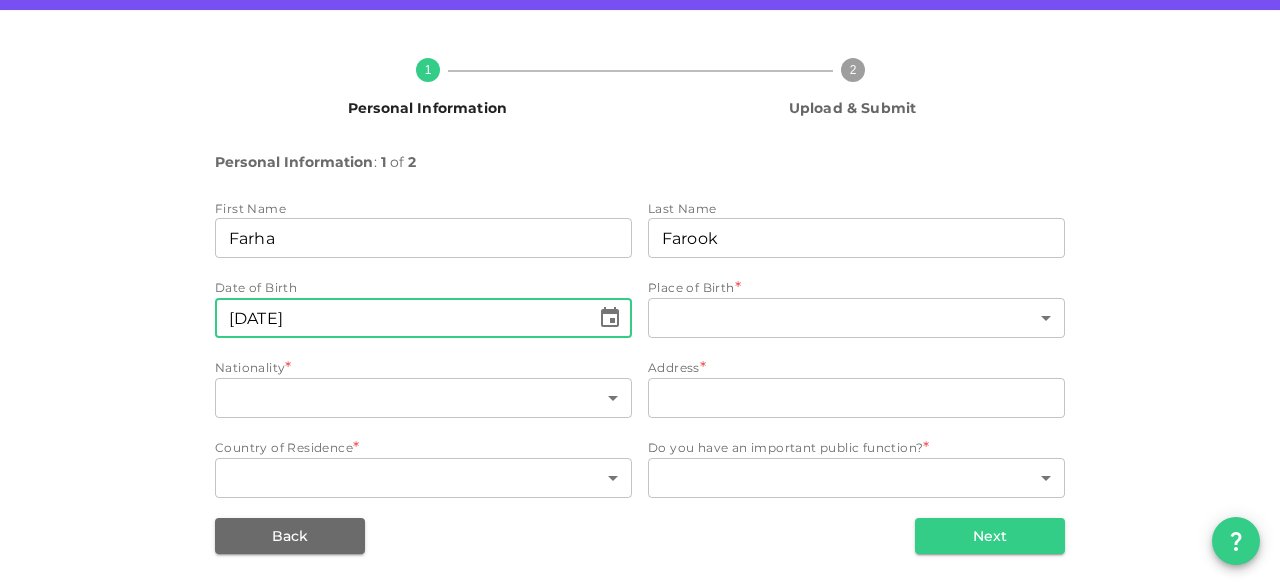 type on "⁦⁨30⁩ / ⁨12⁩ / ⁨YYYY⁩⁩" 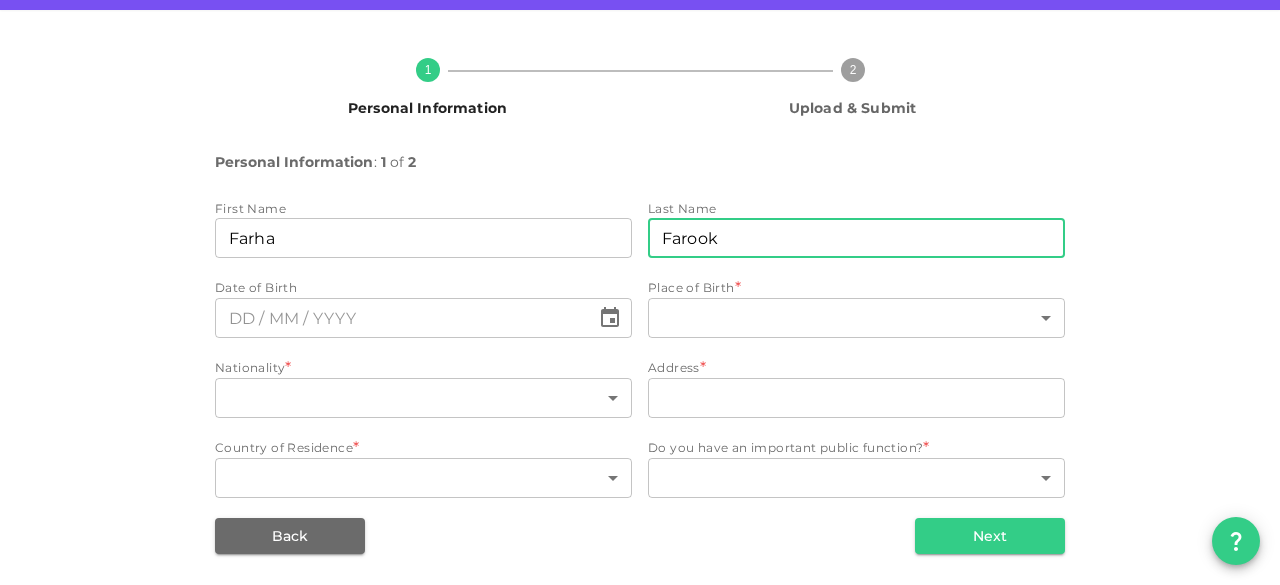 click on "Farook" at bounding box center [856, 238] 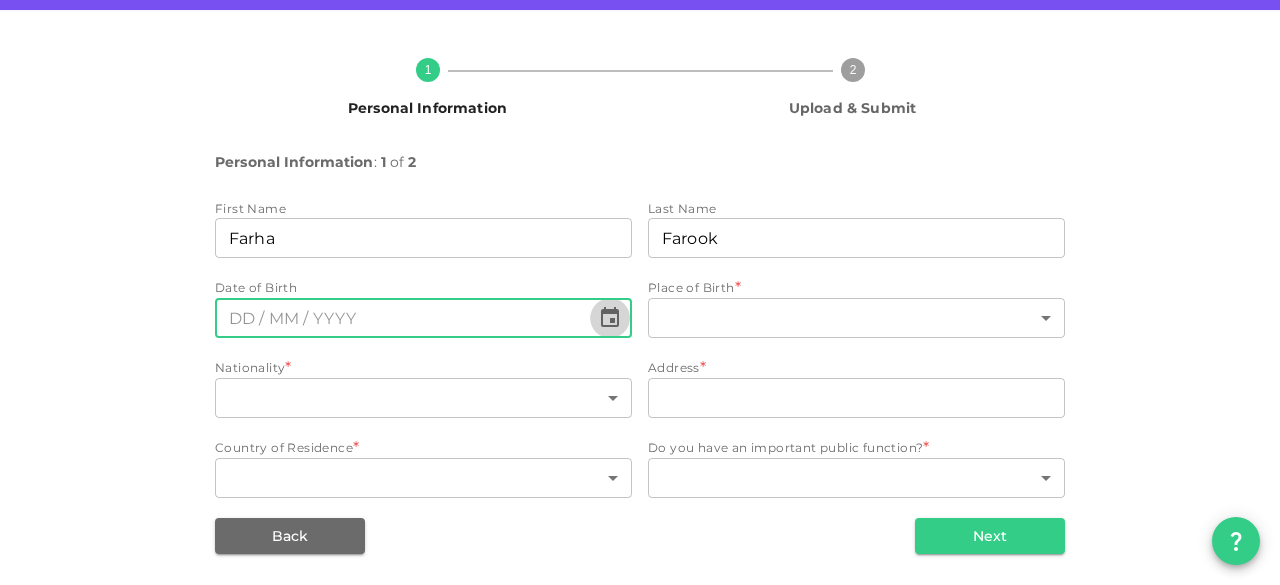 click 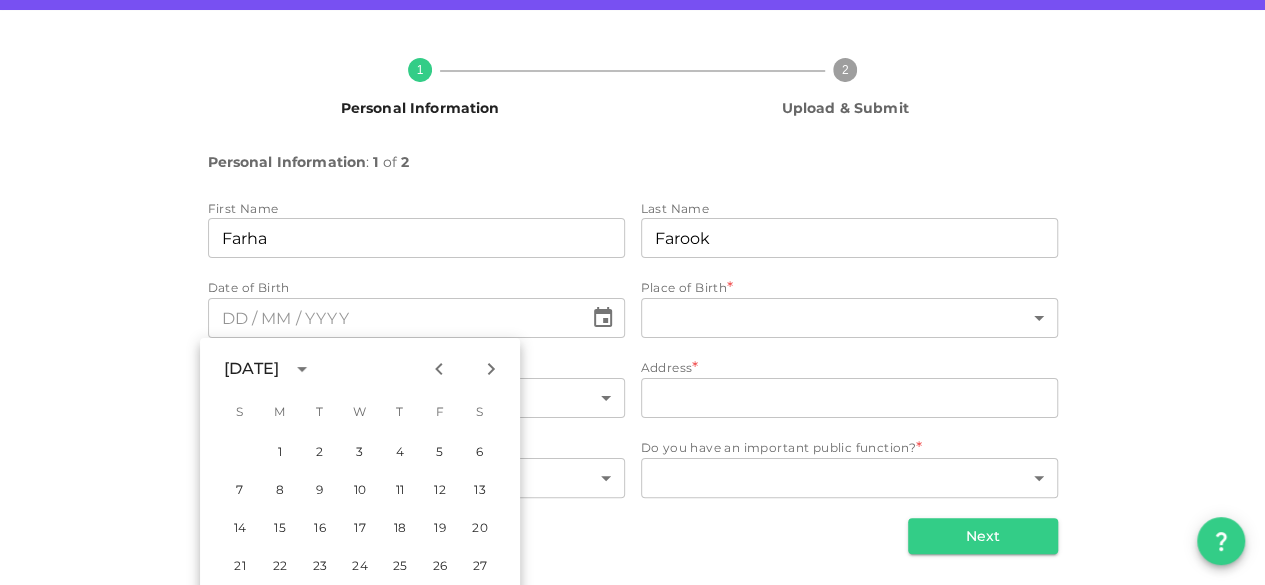 click on "December 1969" at bounding box center (251, 369) 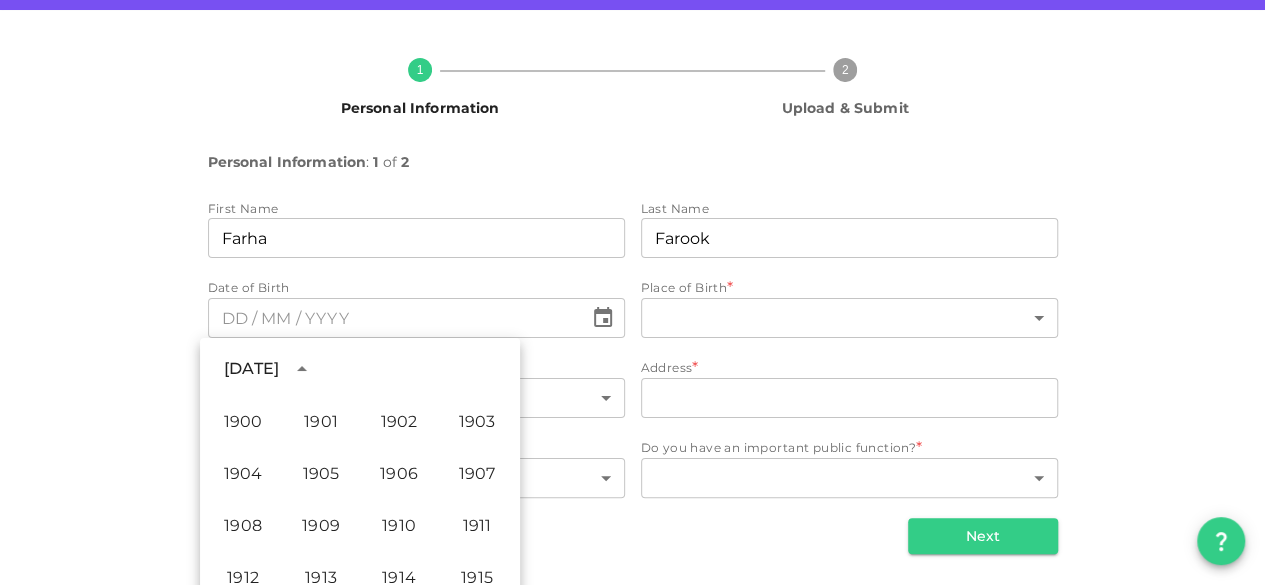 scroll, scrollTop: 758, scrollLeft: 0, axis: vertical 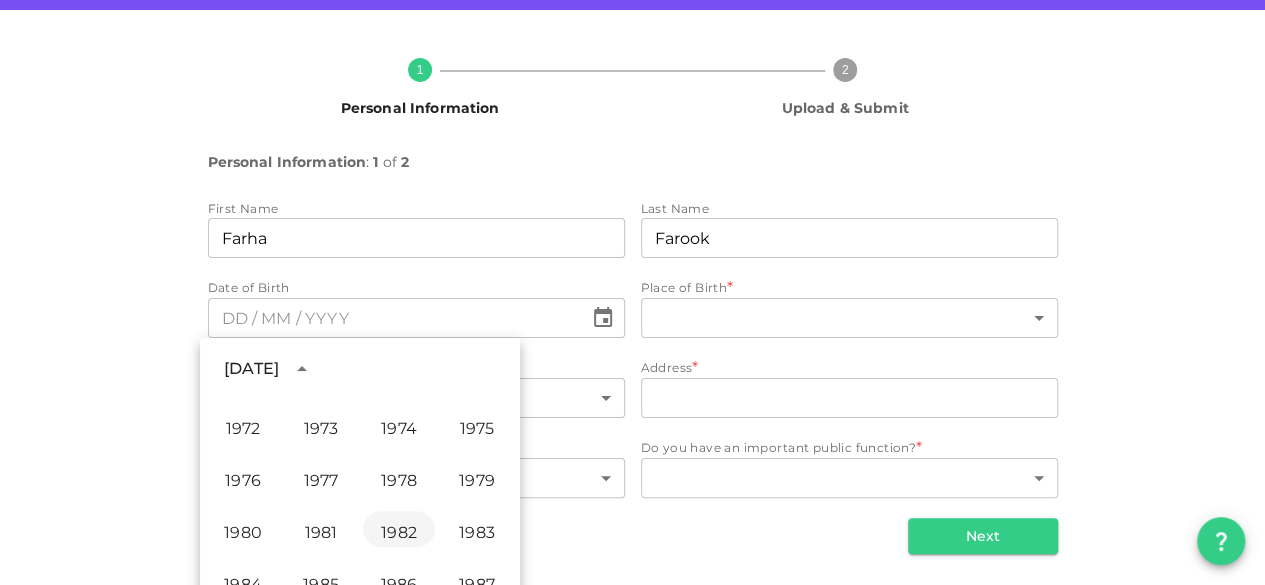 click on "1982" at bounding box center (399, 529) 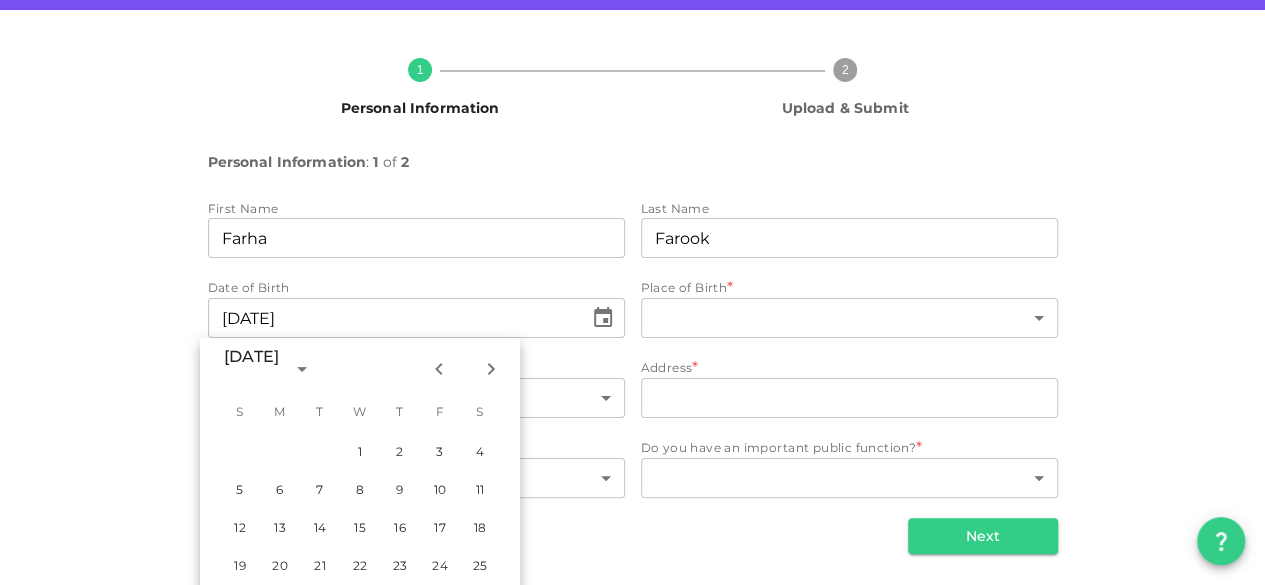 scroll, scrollTop: 86, scrollLeft: 0, axis: vertical 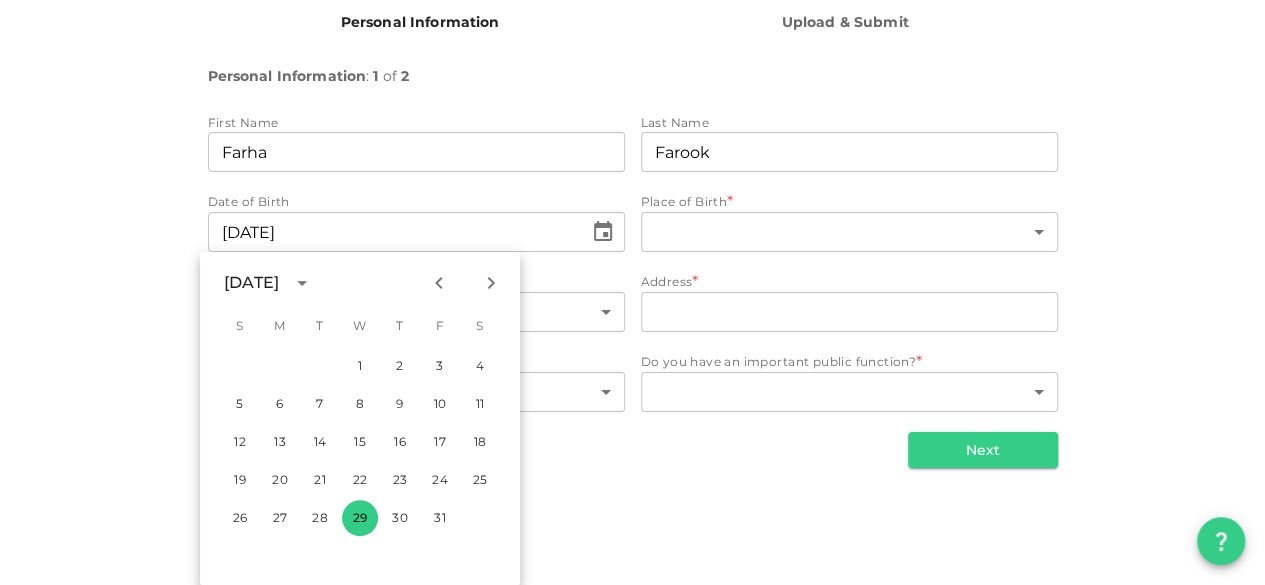 click on "December 1982" at bounding box center (251, 283) 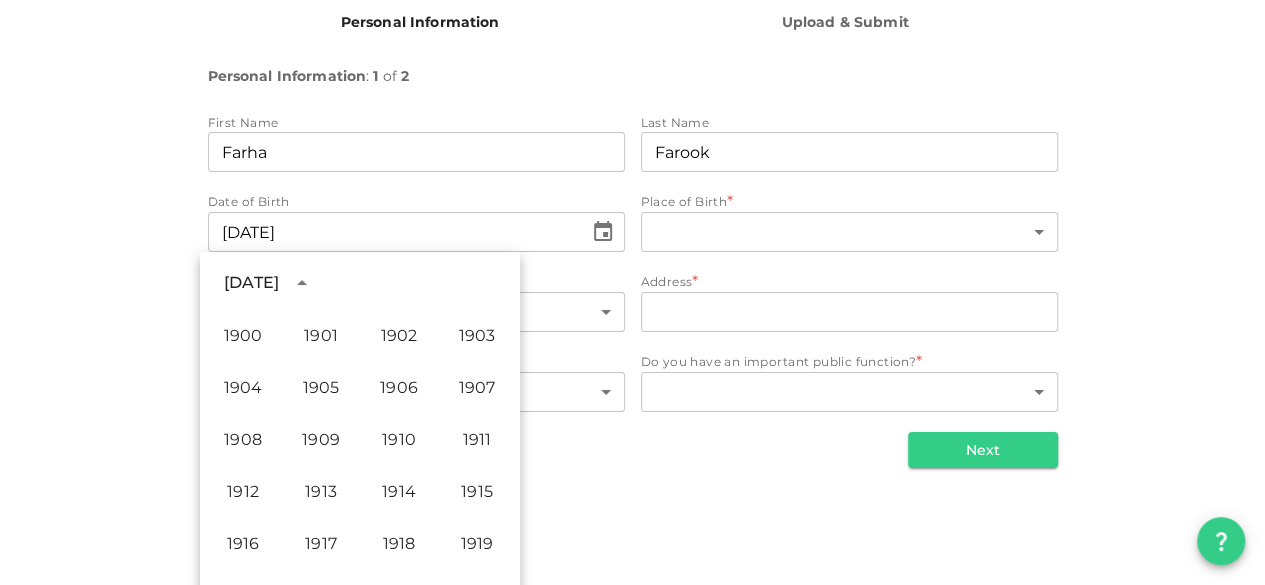 scroll, scrollTop: 914, scrollLeft: 0, axis: vertical 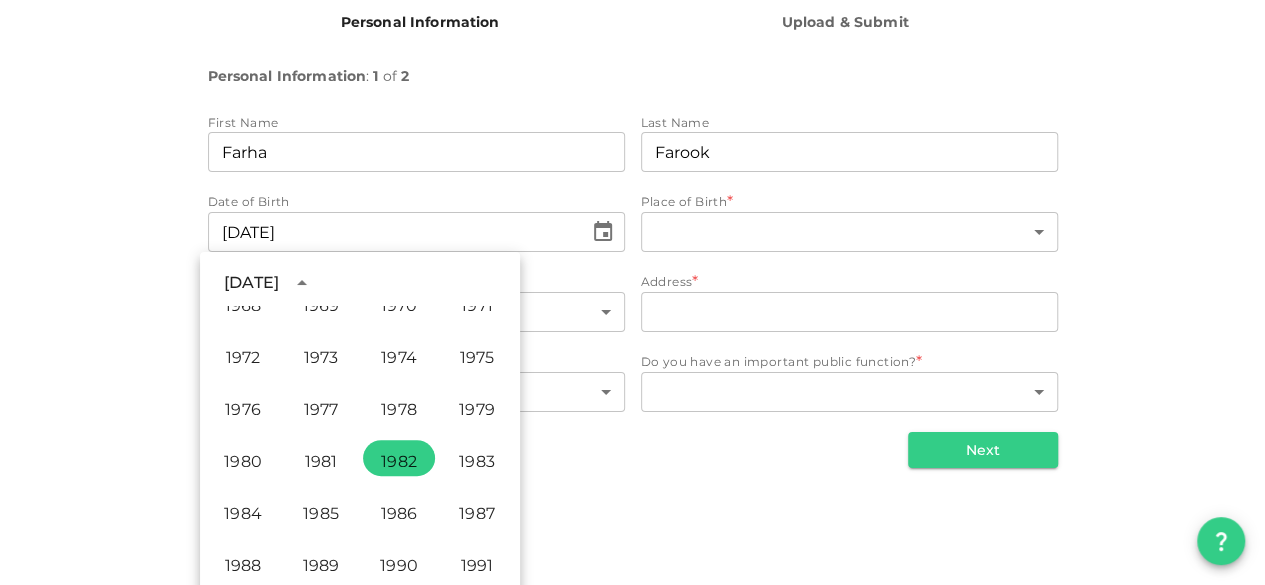 click on "December 1982" at bounding box center (251, 283) 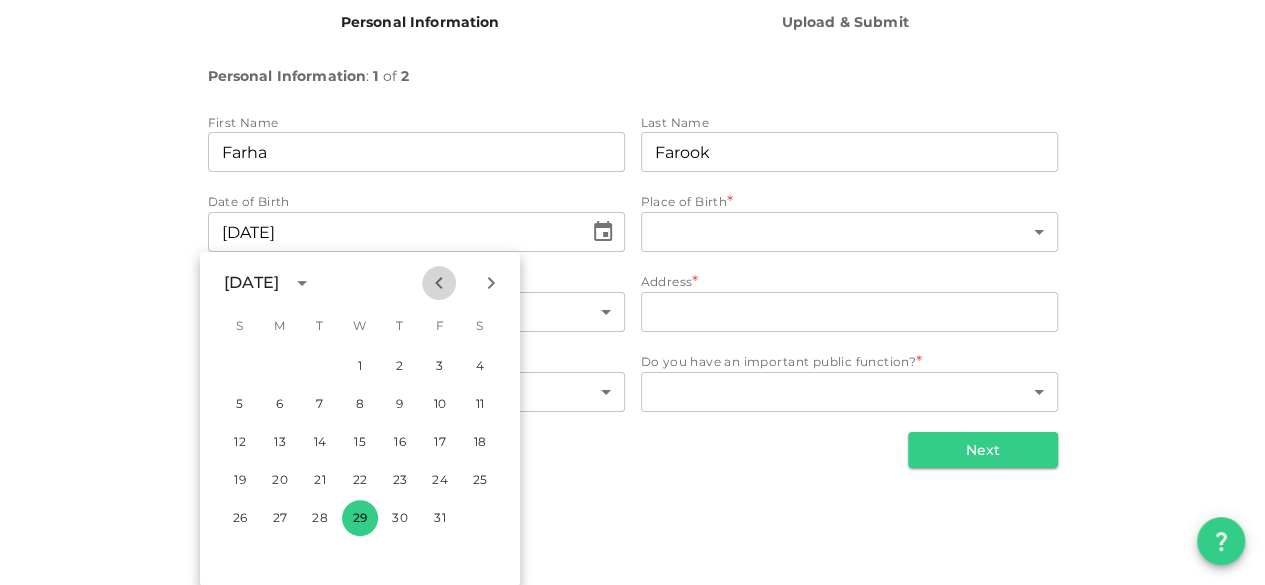 click 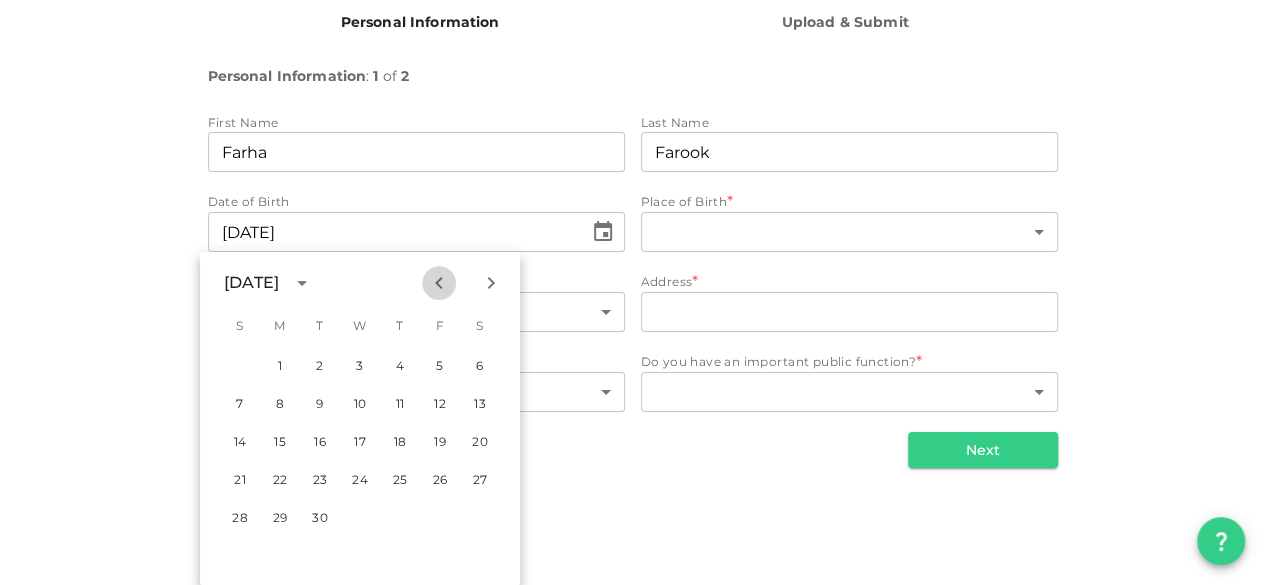 click 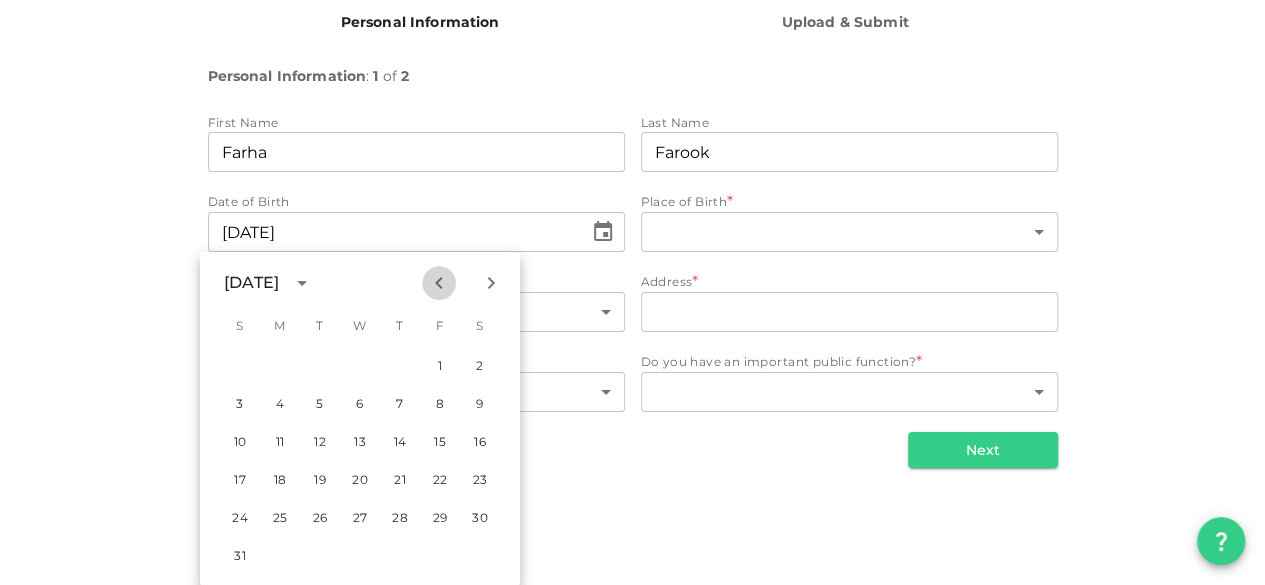 click 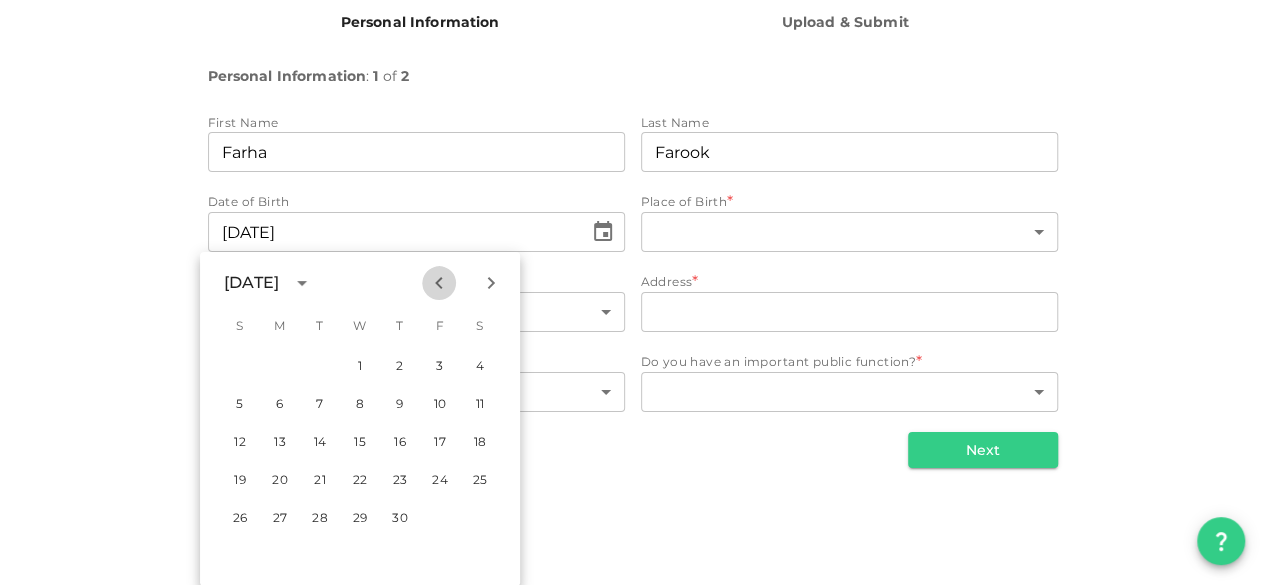 click 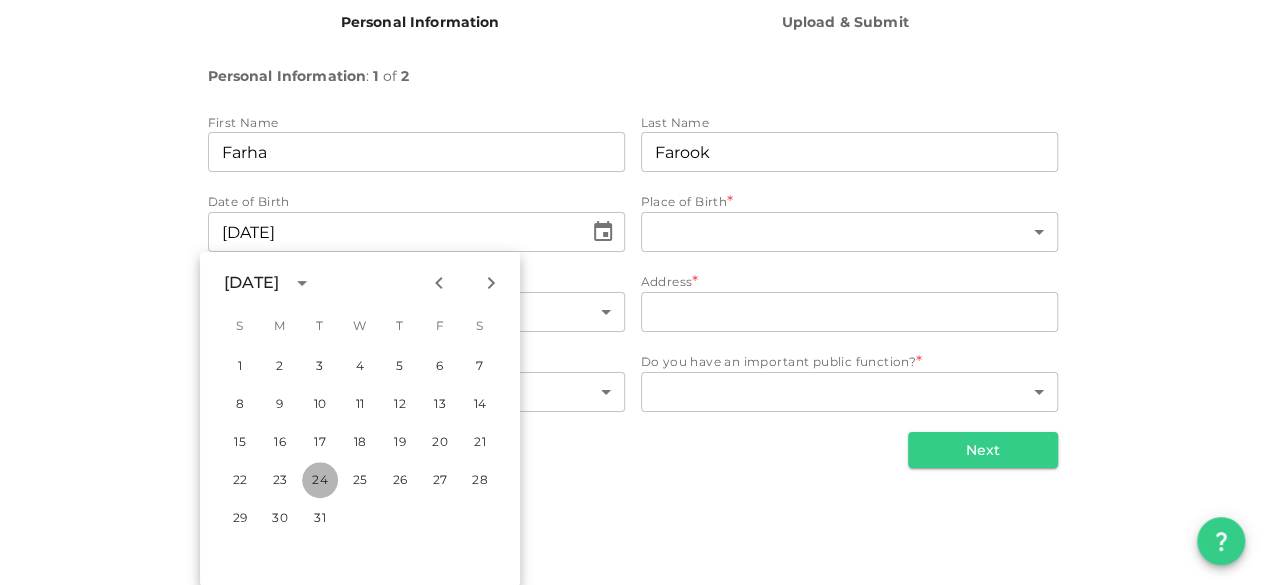 click on "24" at bounding box center (320, 480) 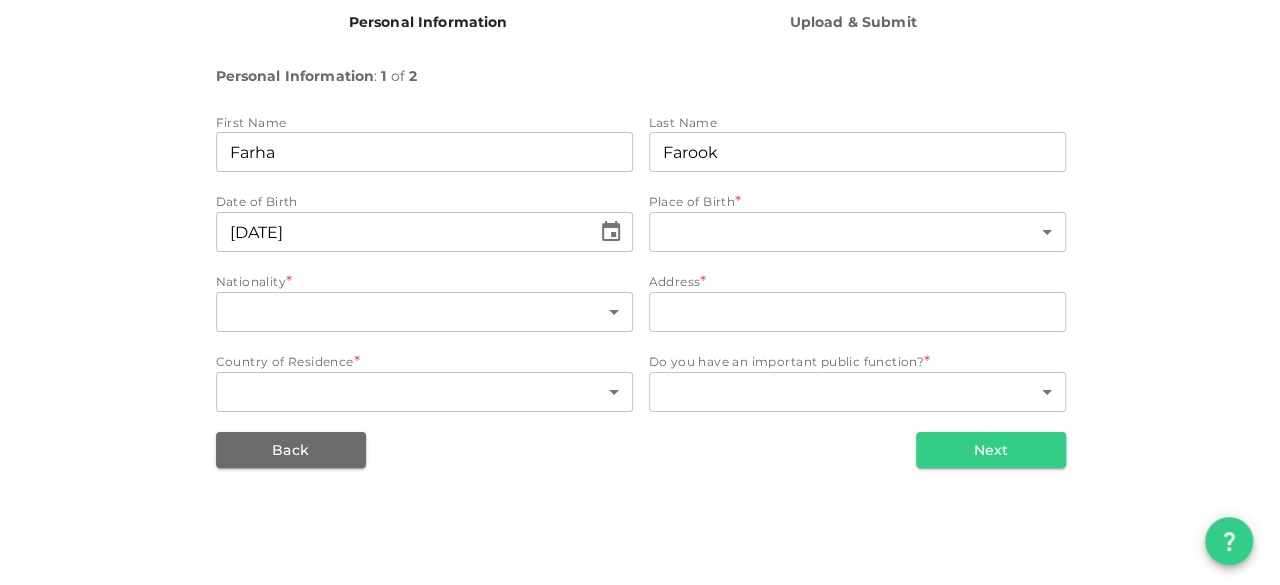 scroll, scrollTop: 0, scrollLeft: 0, axis: both 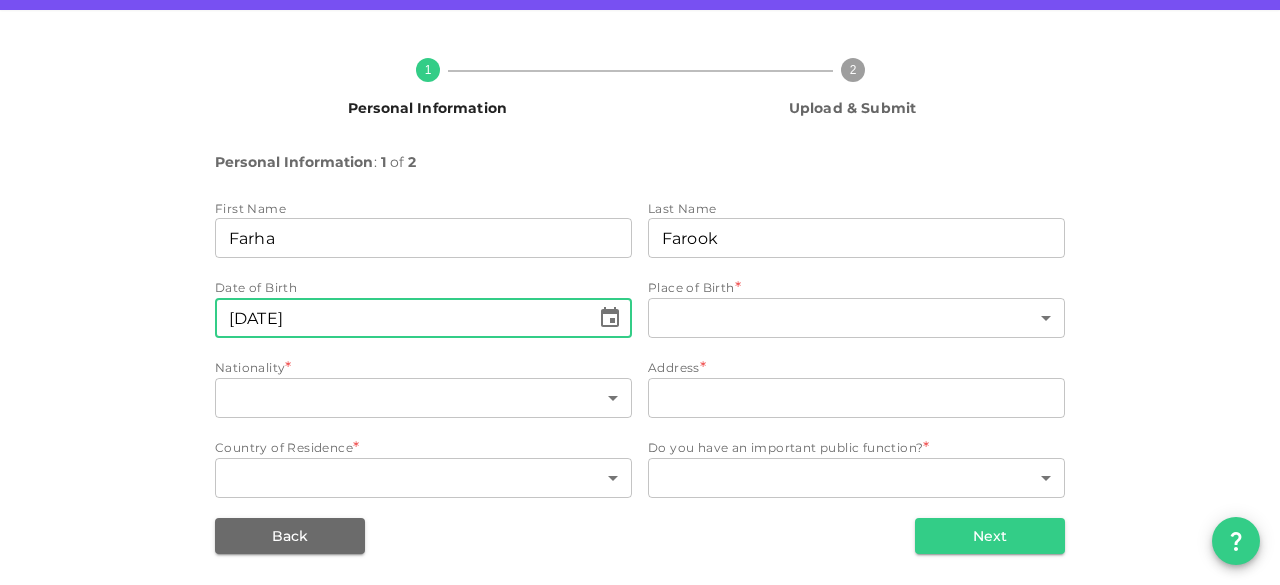 click on "⁦⁨23⁩ / ⁨08⁩ / ⁨1982⁩⁩" at bounding box center [402, 318] 